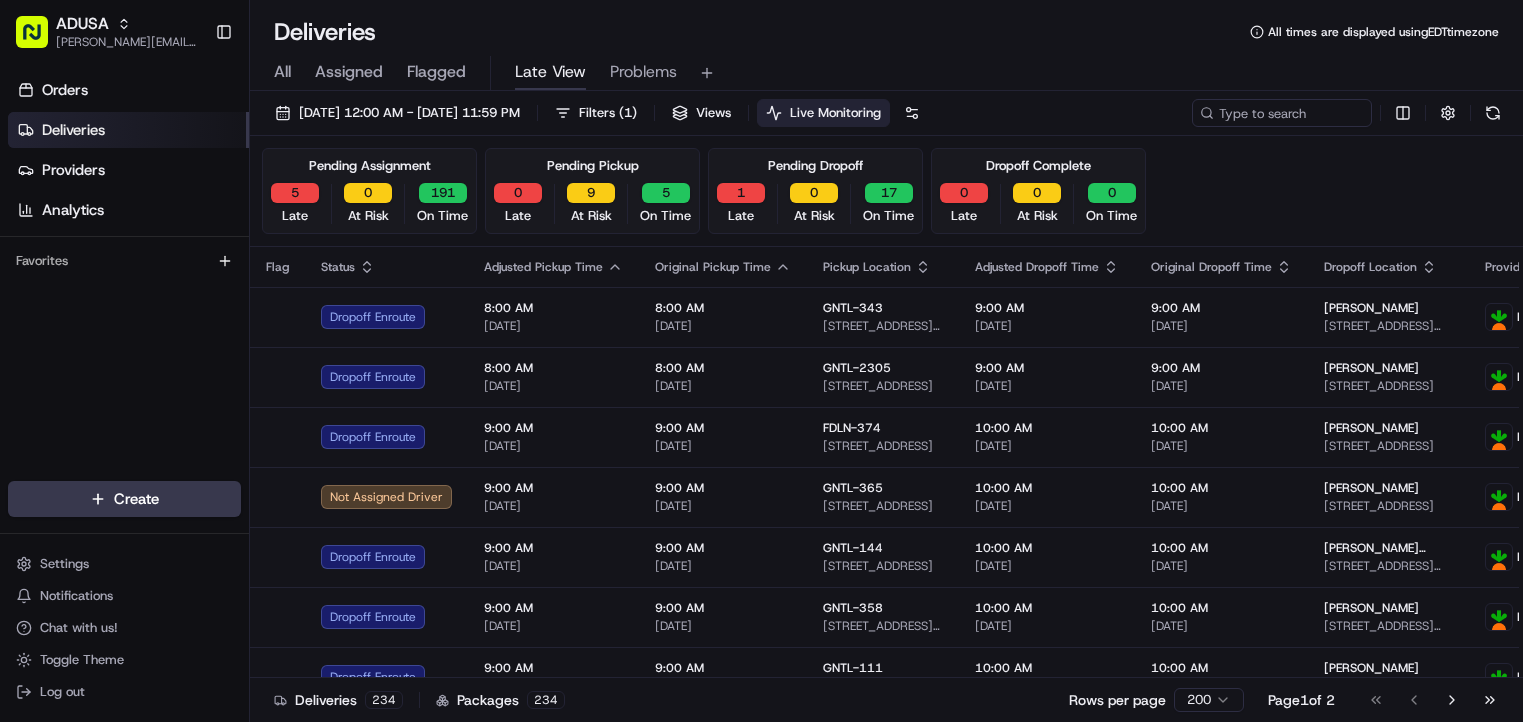 scroll, scrollTop: 0, scrollLeft: 0, axis: both 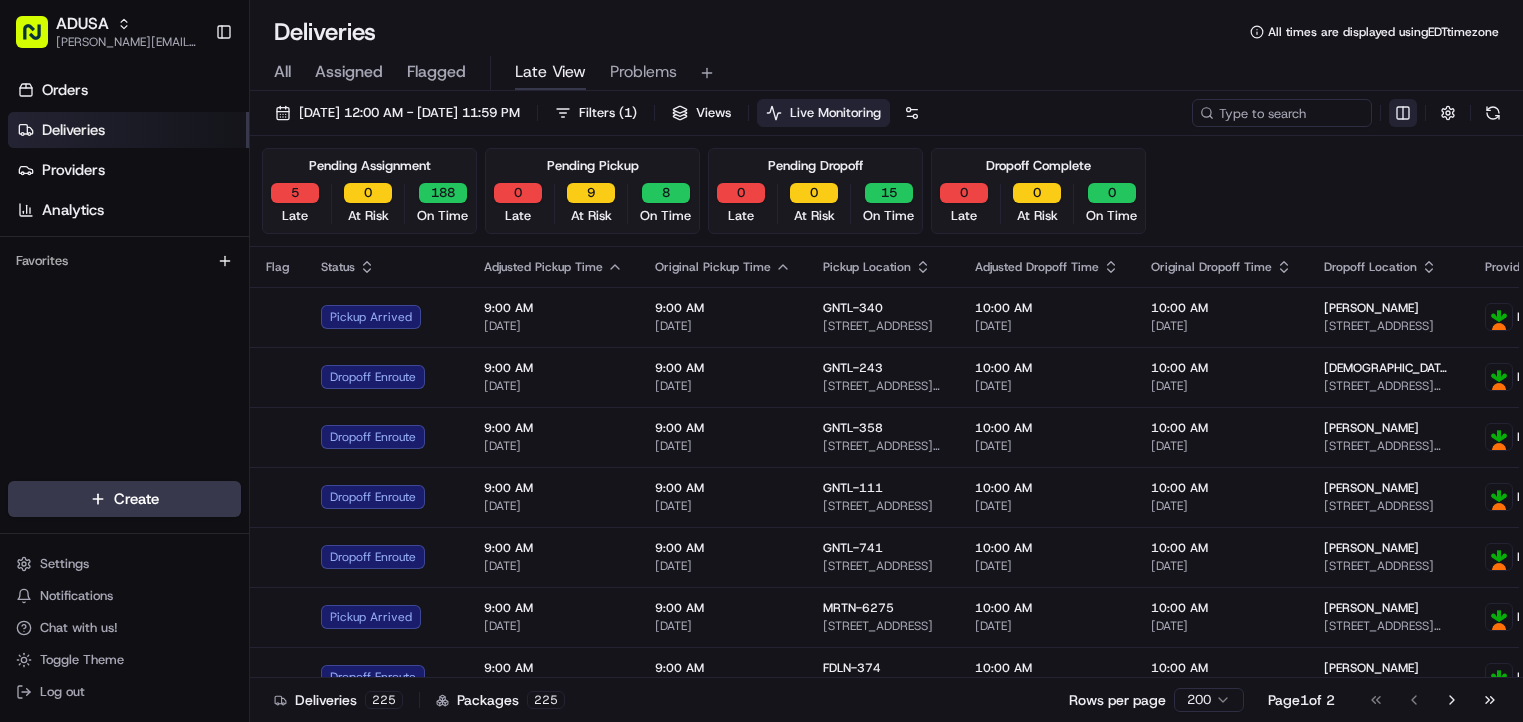 click on "ADUSA james.swiontek@adusa.com Toggle Sidebar Orders Deliveries Providers Analytics Favorites Main Menu Members & Organization Organization Users Roles Preferences Customization Tracking Orchestration Automations Dispatch Strategy Locations Pickup Locations Dropoff Locations Zones Shifts Delivery Windows Billing Billing Refund Requests Integrations Notification Triggers Webhooks API Keys Request Logs Create Settings Notifications Chat with us! Toggle Theme Log out Deliveries All times are displayed using  EDT  timezone All Assigned Flagged Late View Problems 07/12/2025 12:00 AM - 07/12/2025 11:59 PM Filters ( 1 ) Views Live Monitoring Pending Assignment 5 Late 0 At Risk 188 On Time Pending Pickup 0 Late 9 At Risk 8 On Time Pending Dropoff 0 Late 0 At Risk 15 On Time Dropoff Complete 0 Late 0 At Risk 0 On Time Flag Status Adjusted Pickup Time Original Pickup Time Pickup Location Adjusted Dropoff Time Original Dropoff Time Dropoff Location Provider Package External Id Action Pickup Arrived + 1 1" at bounding box center (761, 361) 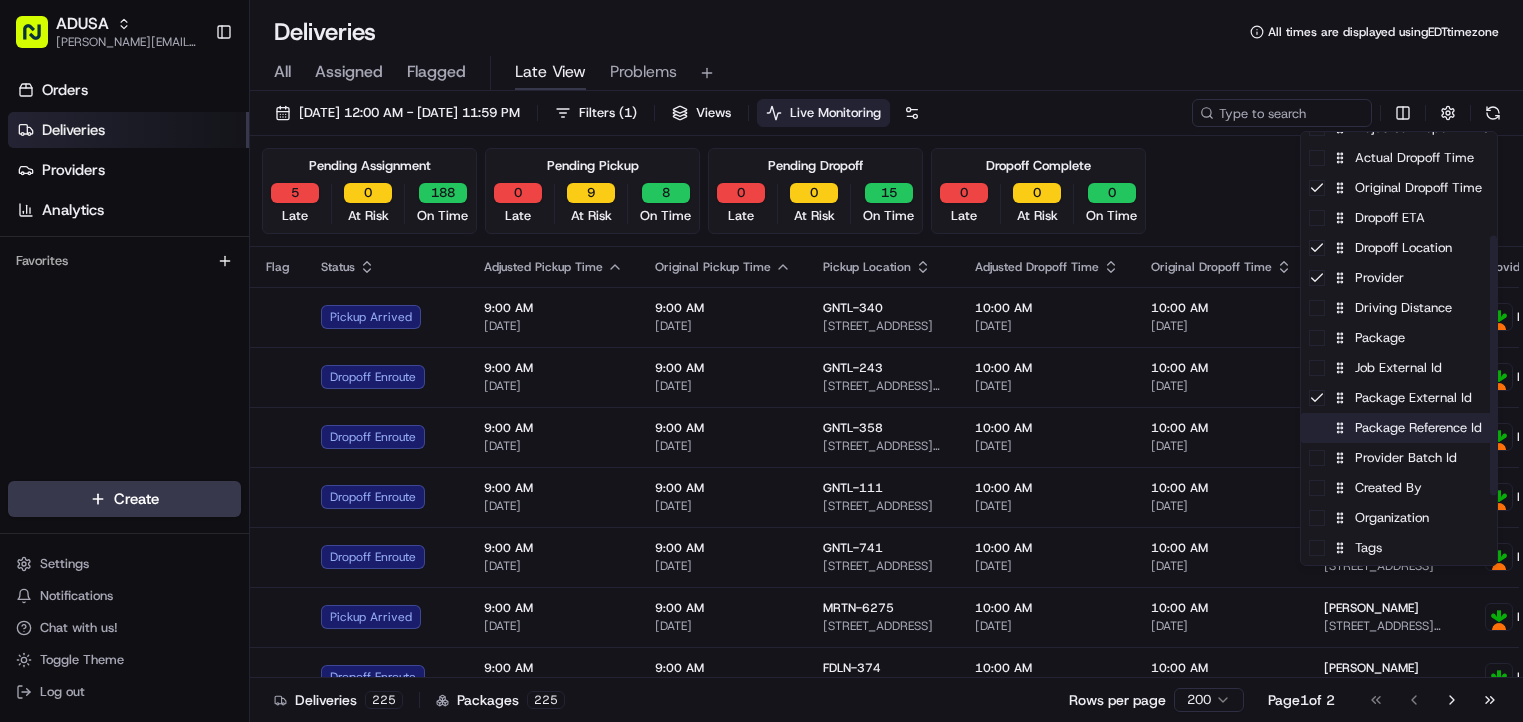 scroll, scrollTop: 287, scrollLeft: 0, axis: vertical 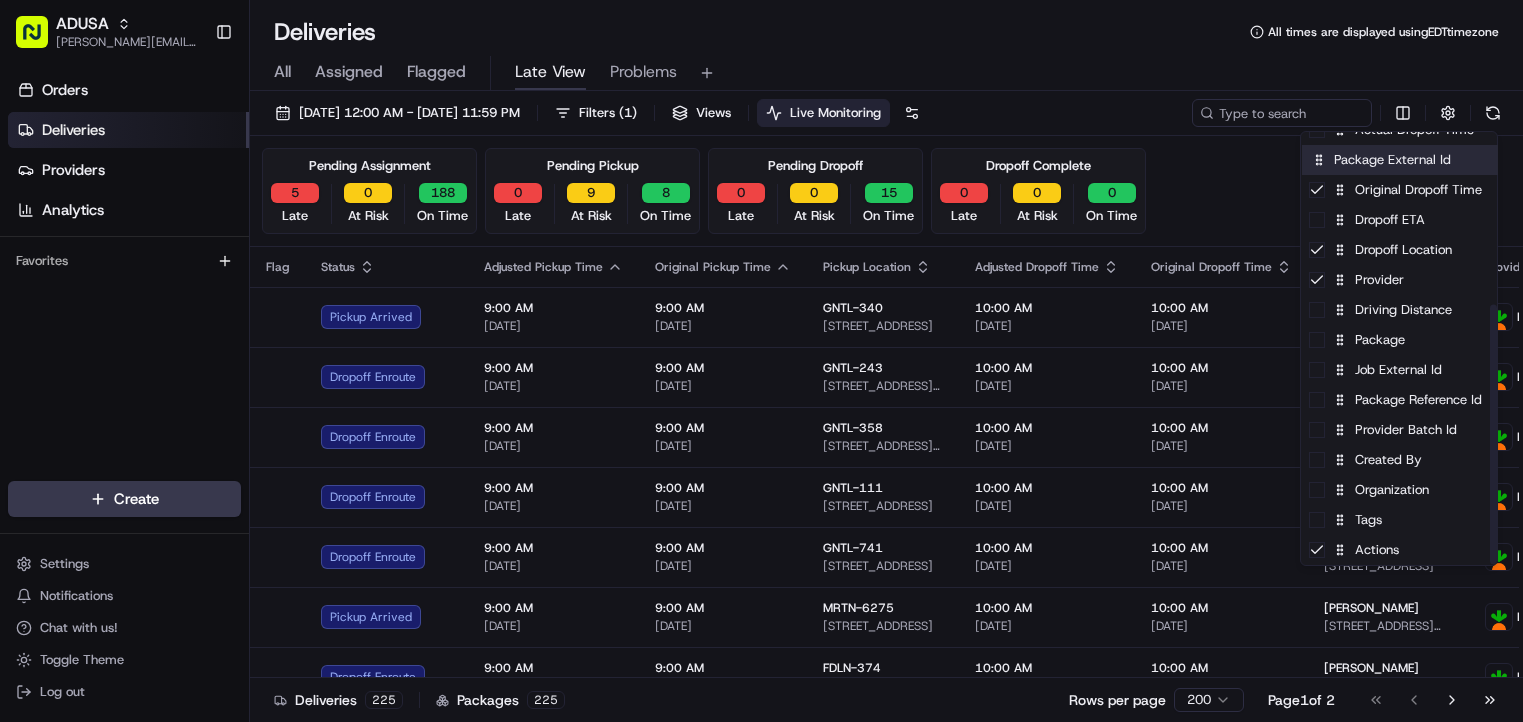 drag, startPoint x: 1378, startPoint y: 373, endPoint x: 1377, endPoint y: 155, distance: 218.00229 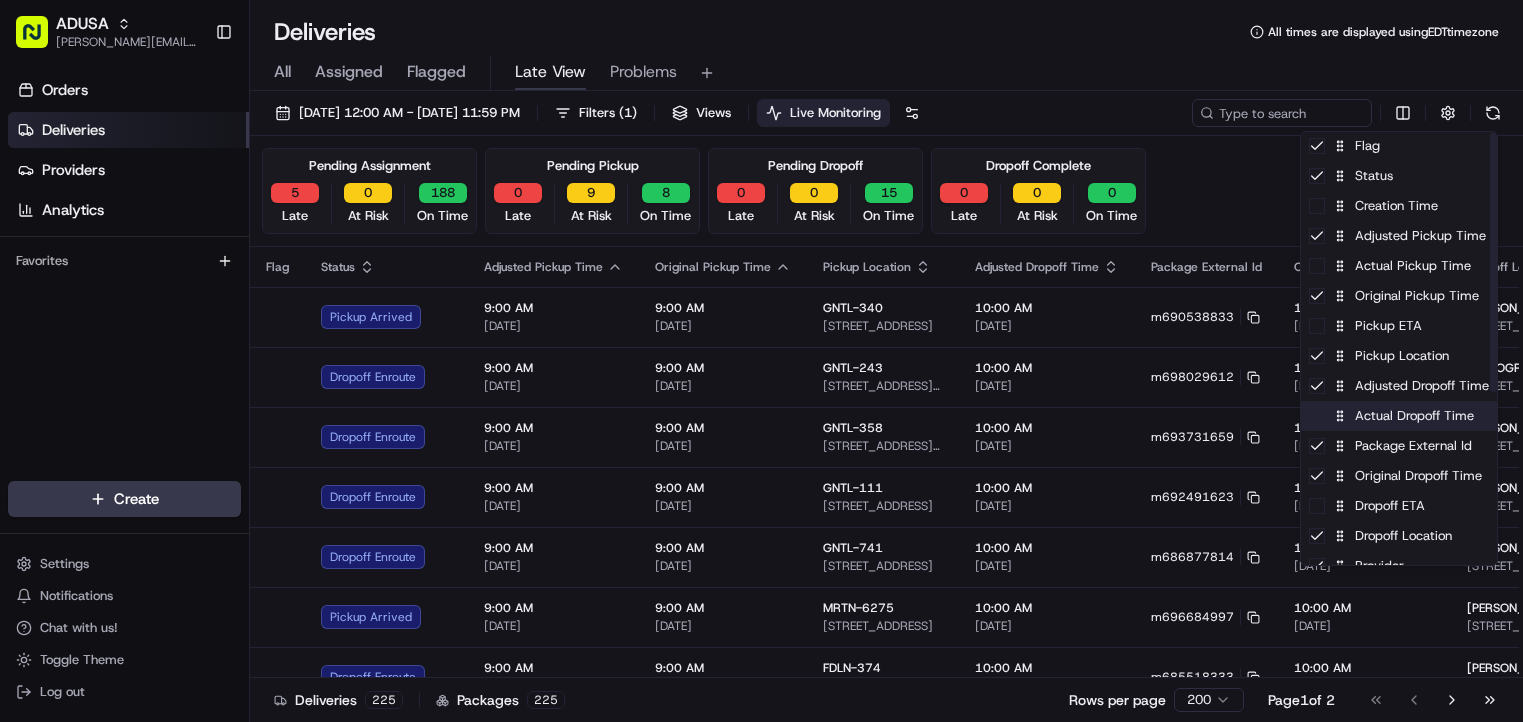 scroll, scrollTop: 0, scrollLeft: 0, axis: both 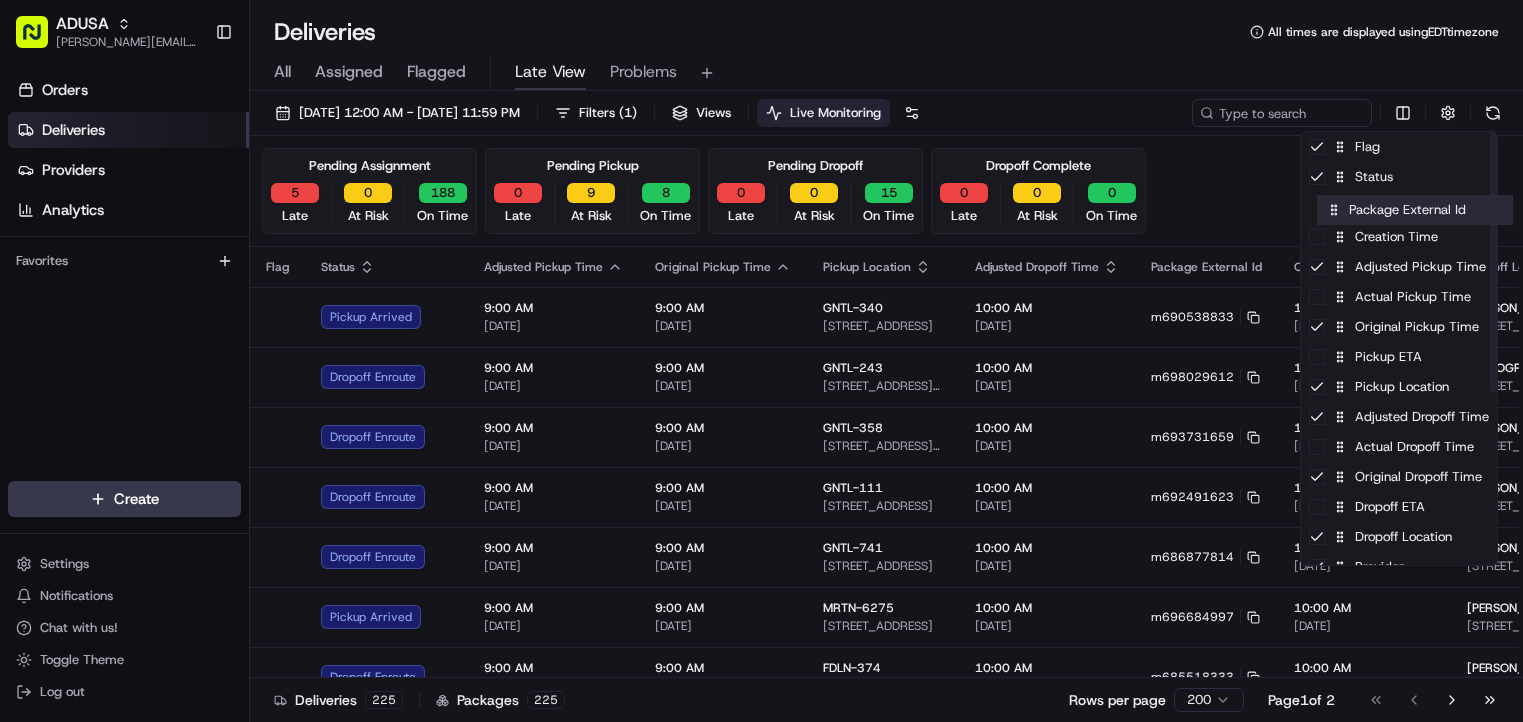 drag, startPoint x: 1383, startPoint y: 449, endPoint x: 1396, endPoint y: 207, distance: 242.34892 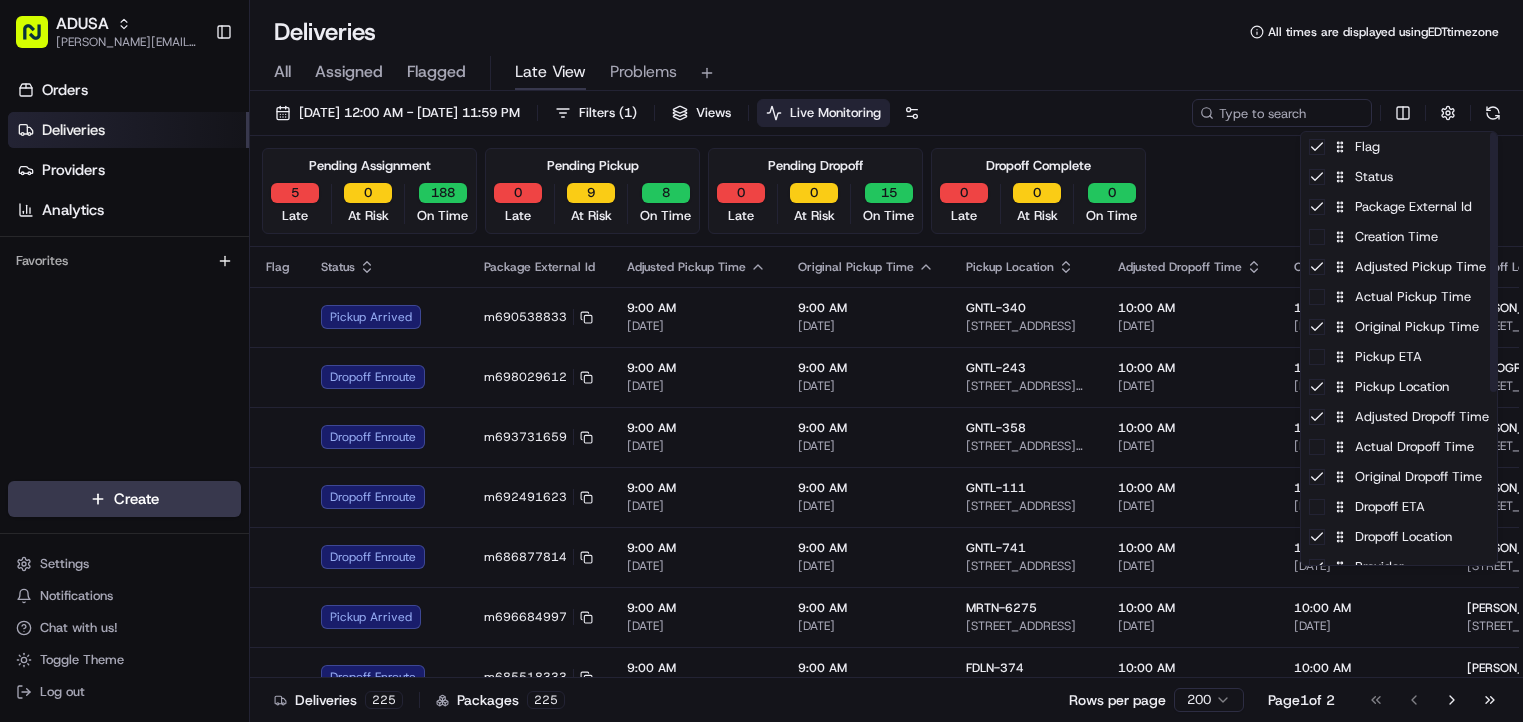 click on "ADUSA james.swiontek@adusa.com Toggle Sidebar Orders Deliveries Providers Analytics Favorites Main Menu Members & Organization Organization Users Roles Preferences Customization Tracking Orchestration Automations Dispatch Strategy Locations Pickup Locations Dropoff Locations Zones Shifts Delivery Windows Billing Billing Refund Requests Integrations Notification Triggers Webhooks API Keys Request Logs Create Settings Notifications Chat with us! Toggle Theme Log out Deliveries All times are displayed using  EDT  timezone All Assigned Flagged Late View Problems 07/12/2025 12:00 AM - 07/12/2025 11:59 PM Filters ( 1 ) Views Live Monitoring Pending Assignment 5 Late 0 At Risk 188 On Time Pending Pickup 0 Late 9 At Risk 8 On Time Pending Dropoff 0 Late 0 At Risk 15 On Time Dropoff Complete 0 Late 0 At Risk 0 On Time Flag Status Package External Id Adjusted Pickup Time Original Pickup Time Pickup Location Adjusted Dropoff Time Original Dropoff Time Dropoff Location Provider Action Pickup Arrived + 1 1" at bounding box center [761, 361] 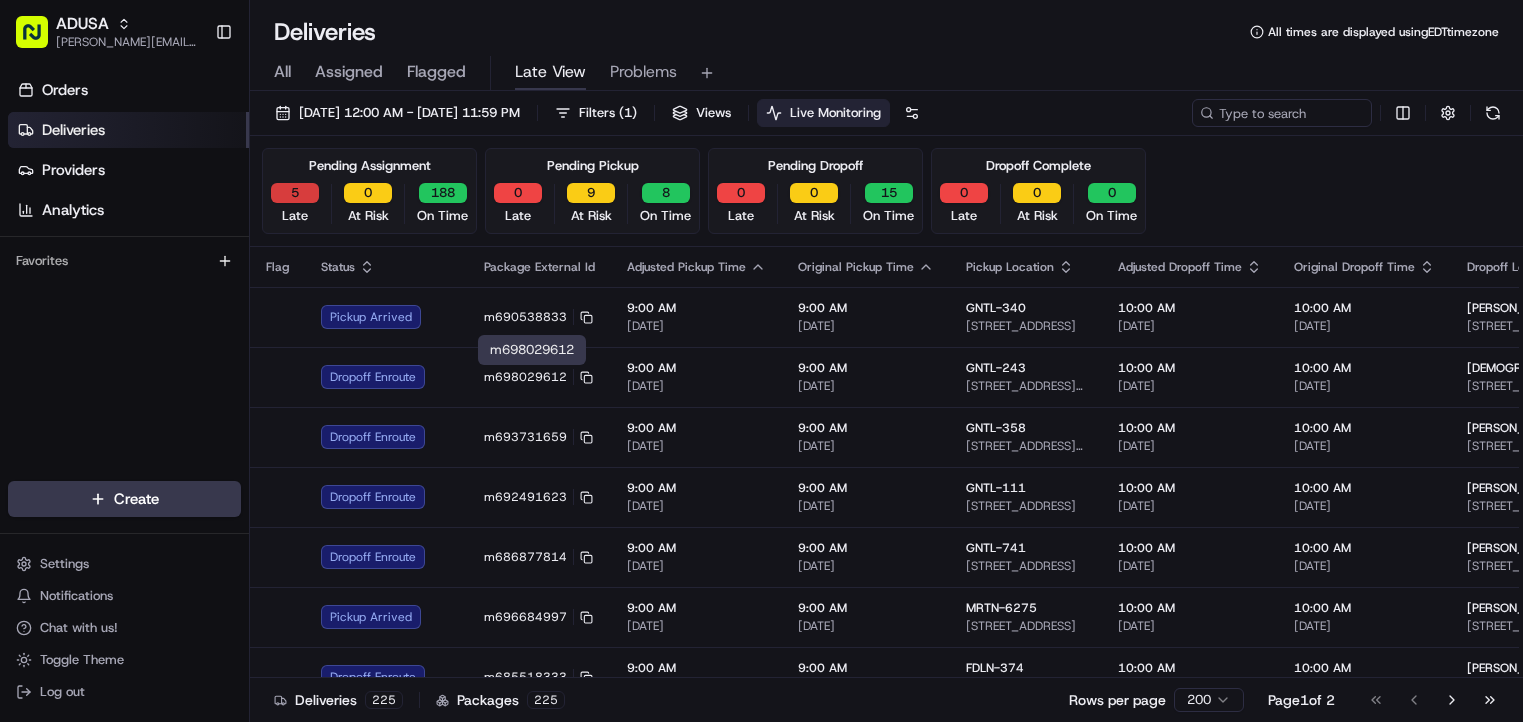 click on "5" at bounding box center (295, 193) 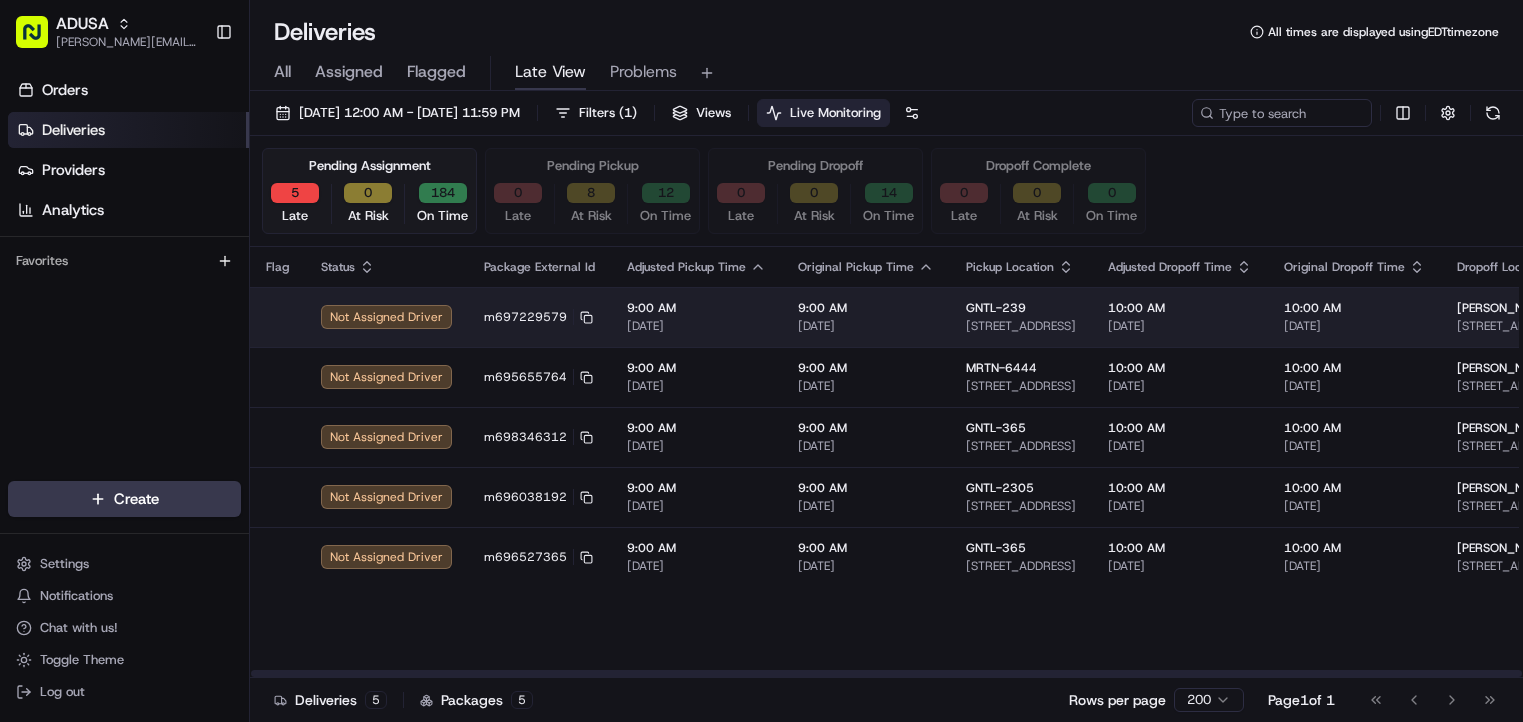 click on "m697229579" at bounding box center [539, 317] 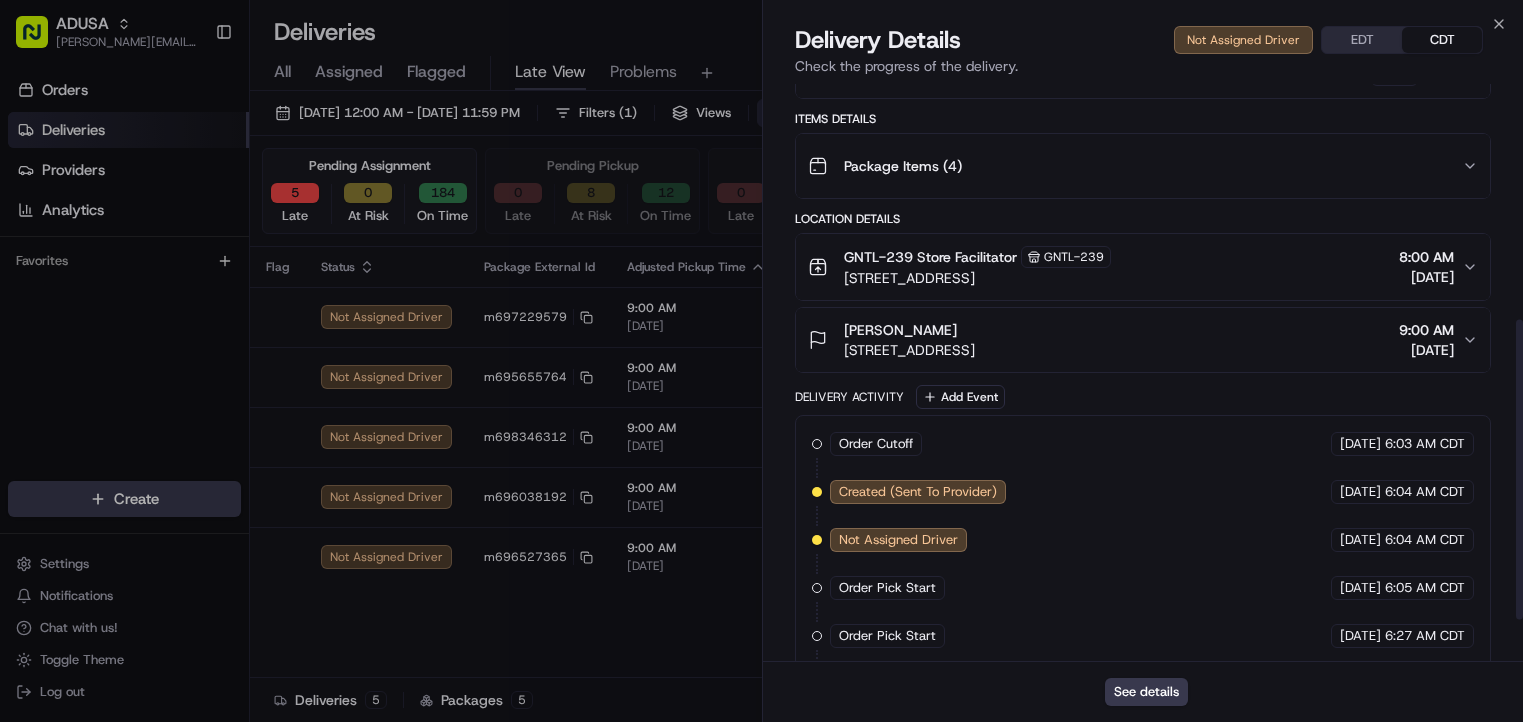 scroll, scrollTop: 531, scrollLeft: 0, axis: vertical 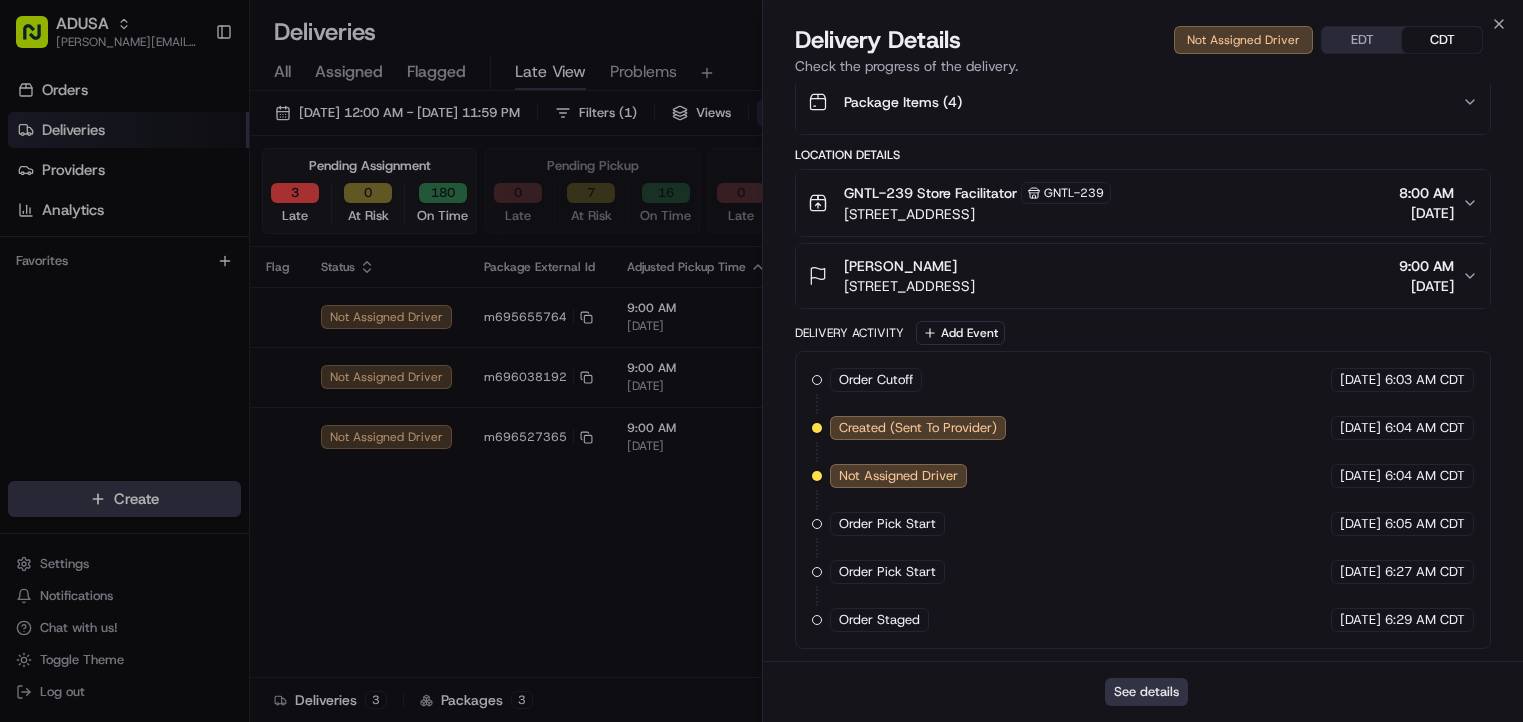 click on "See details" at bounding box center [1146, 692] 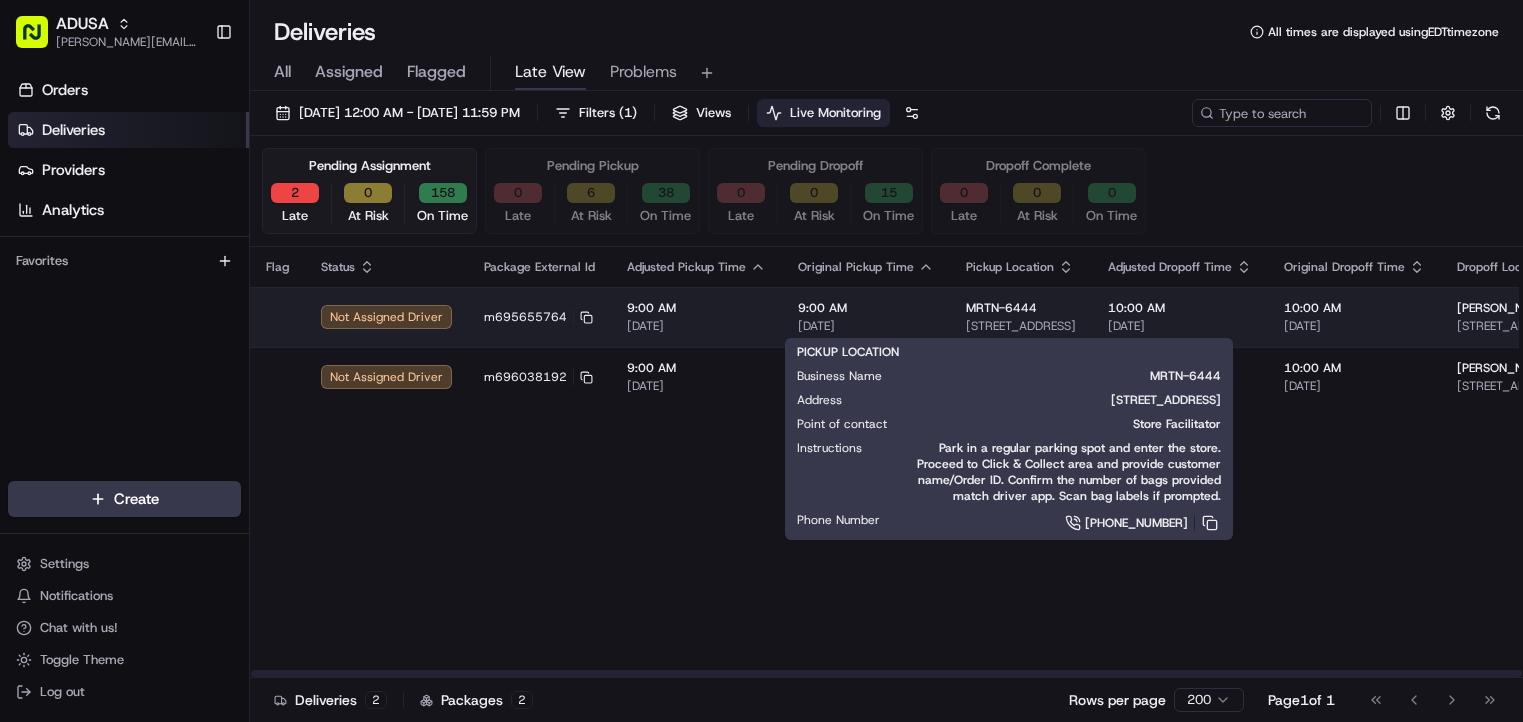 click on "[STREET_ADDRESS]" at bounding box center (1021, 326) 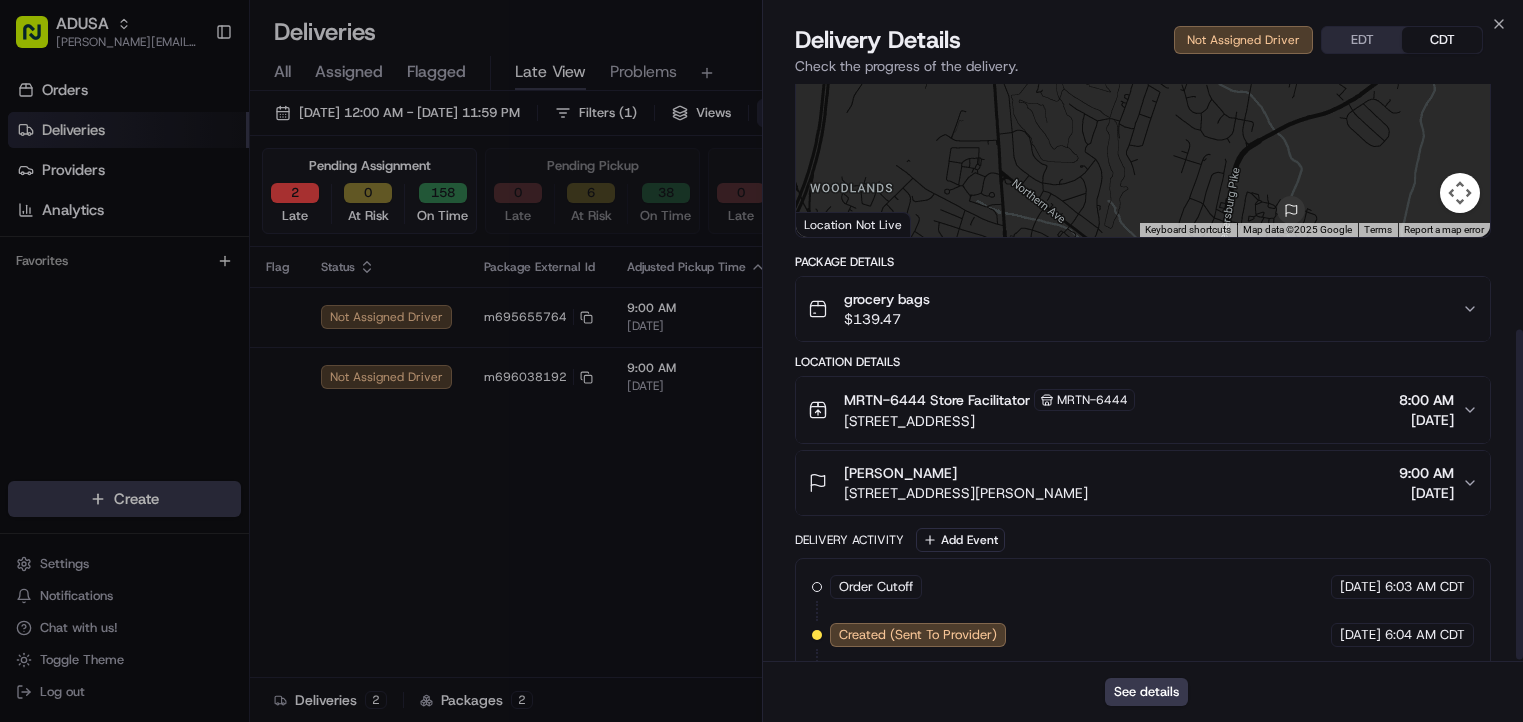 scroll, scrollTop: 431, scrollLeft: 0, axis: vertical 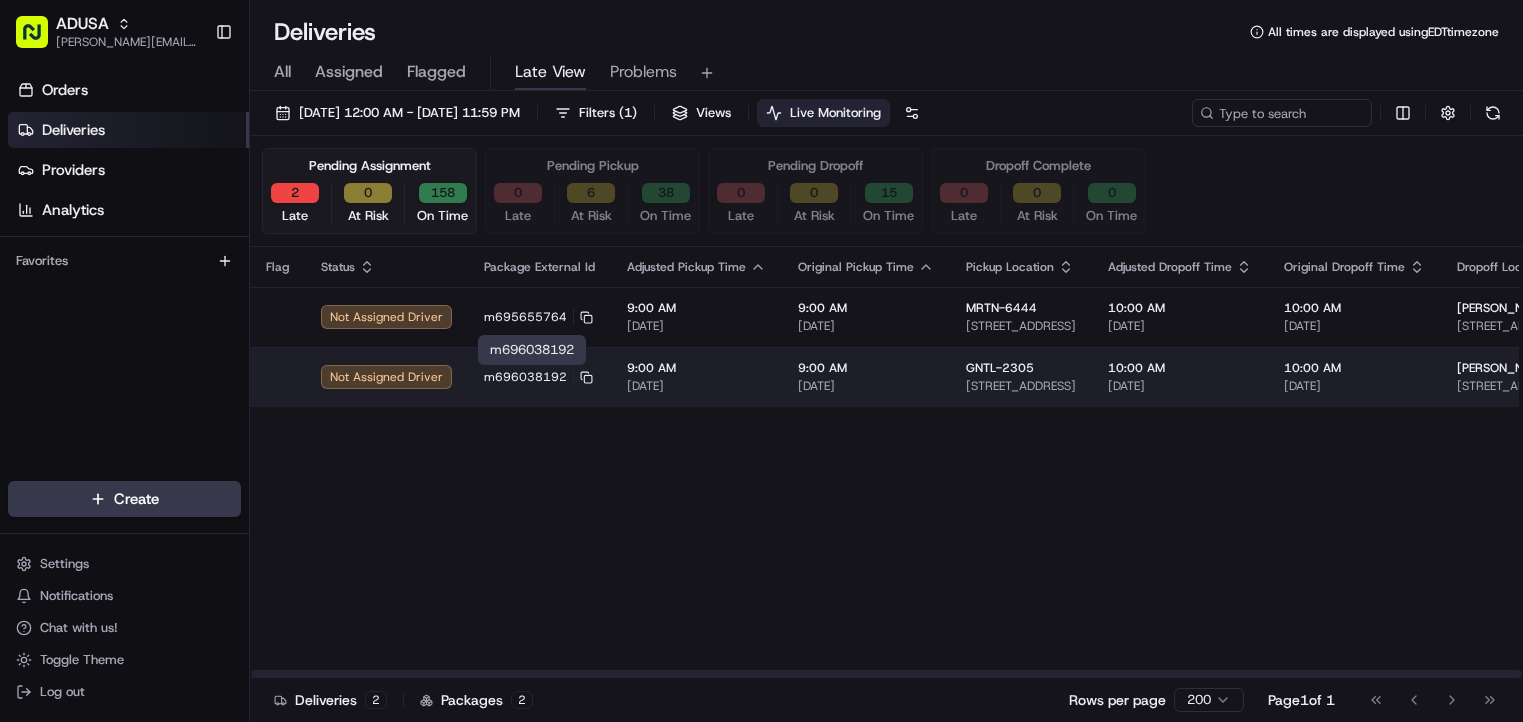 click on "m696038192" at bounding box center (525, 377) 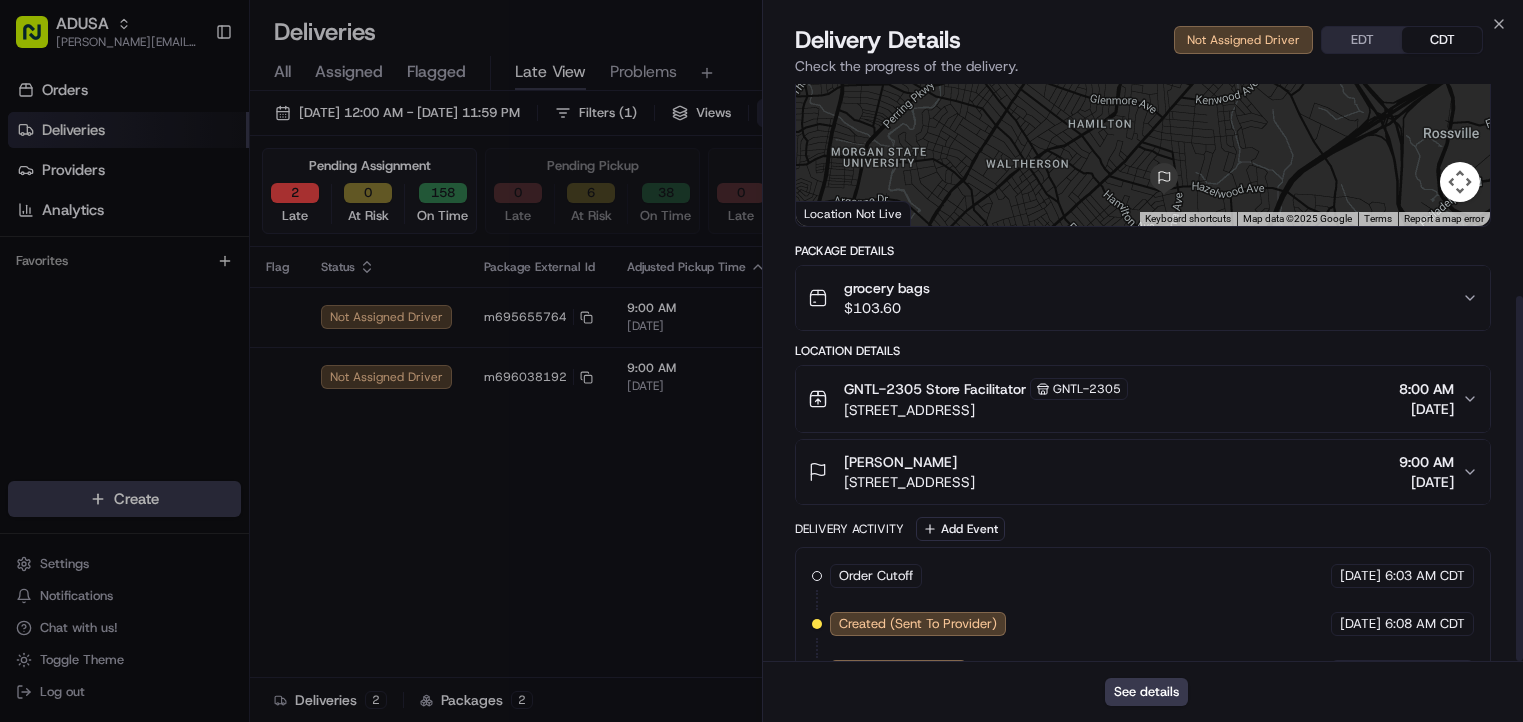 scroll, scrollTop: 335, scrollLeft: 0, axis: vertical 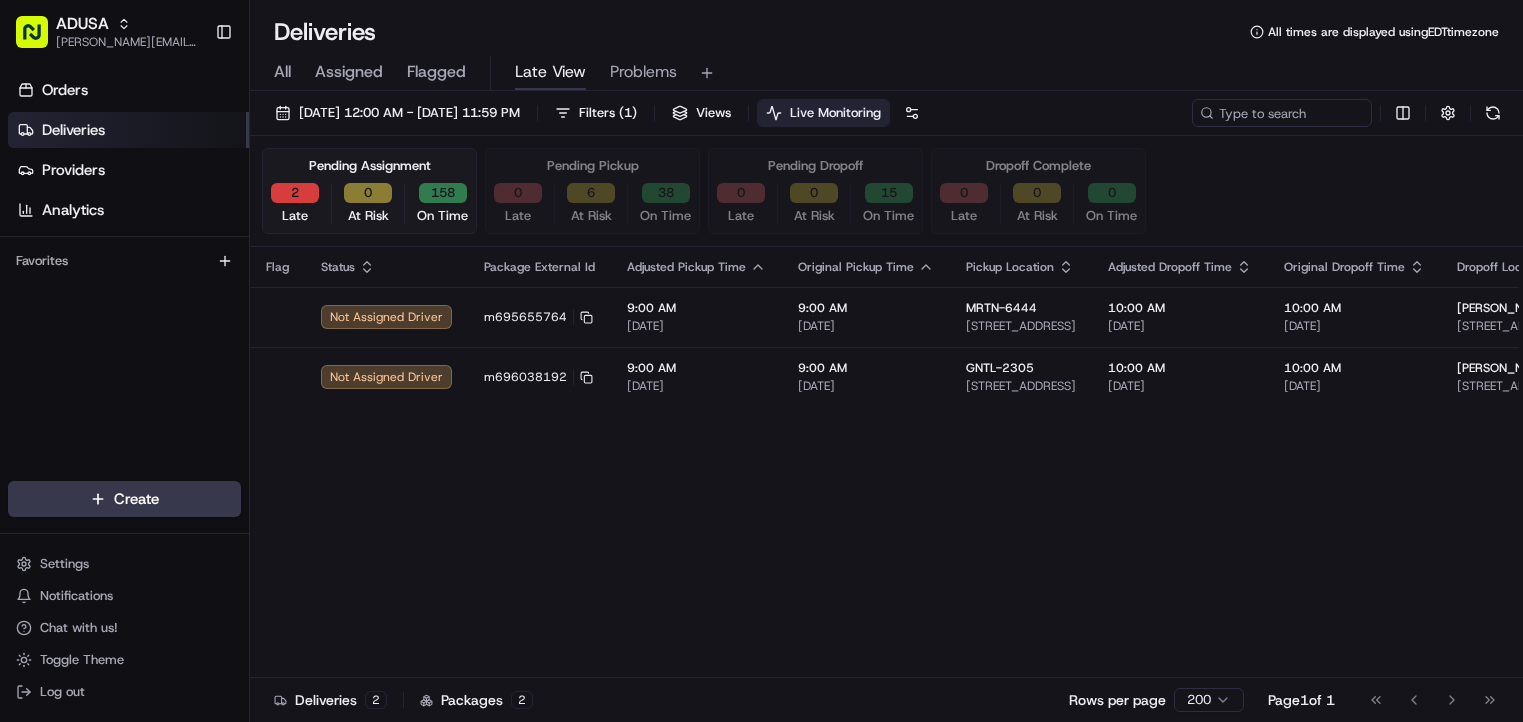 click on "2" at bounding box center (295, 193) 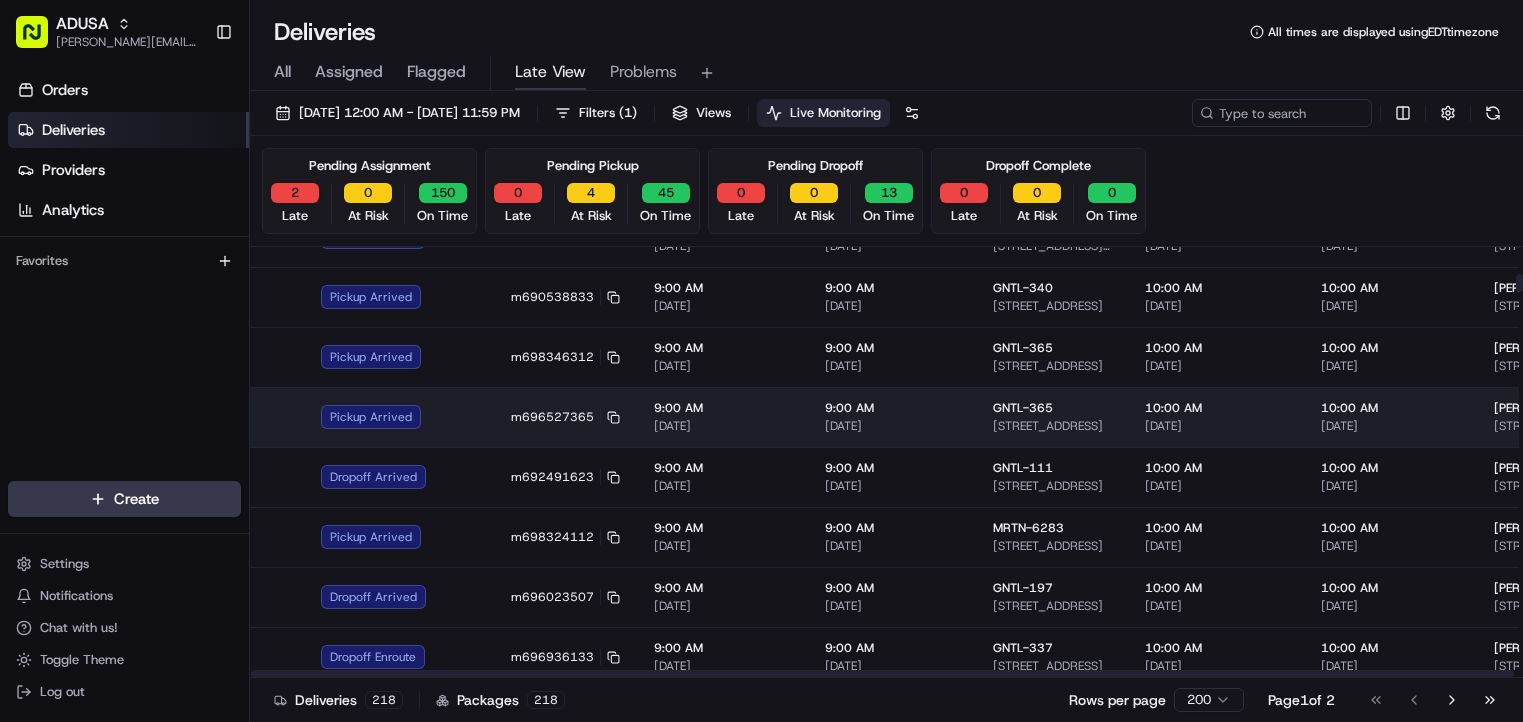 scroll, scrollTop: 400, scrollLeft: 0, axis: vertical 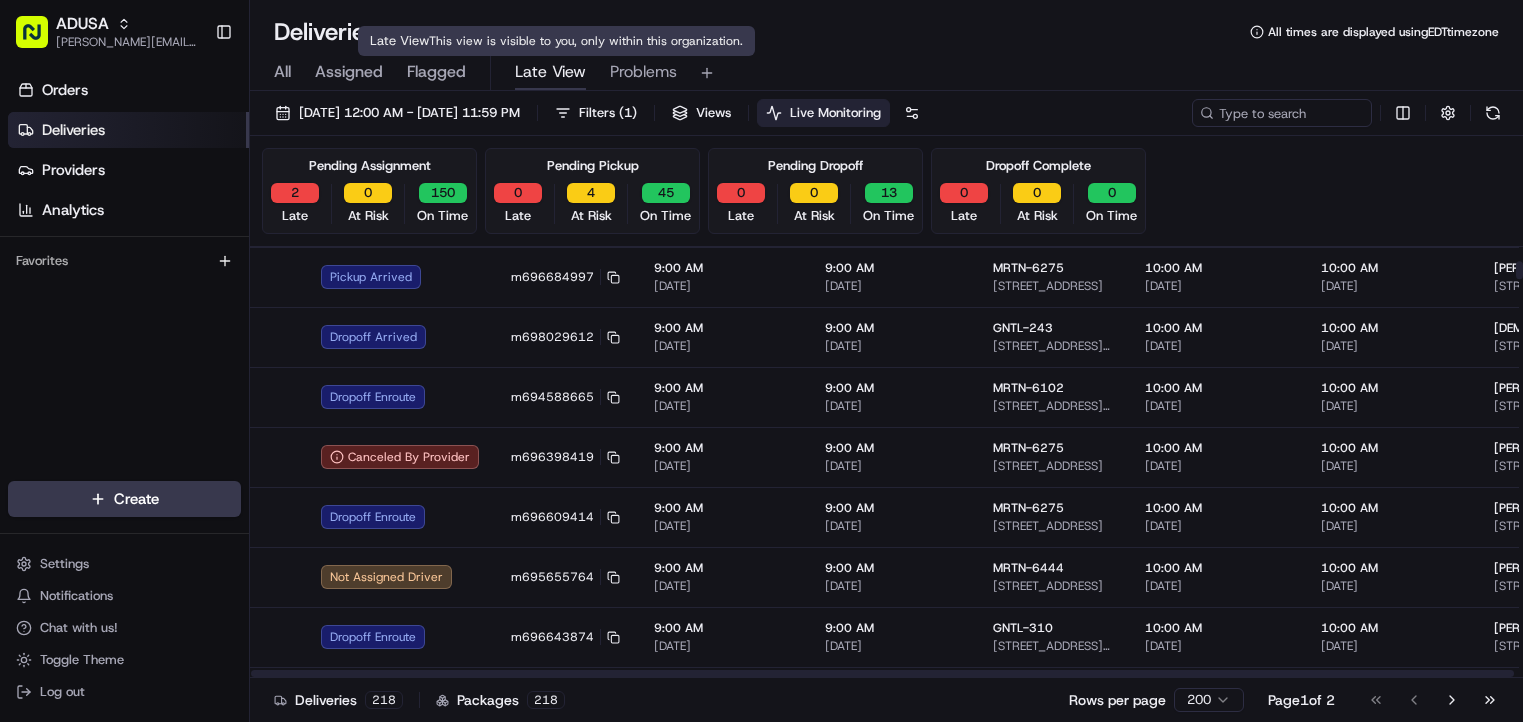 click on "Problems" at bounding box center (643, 72) 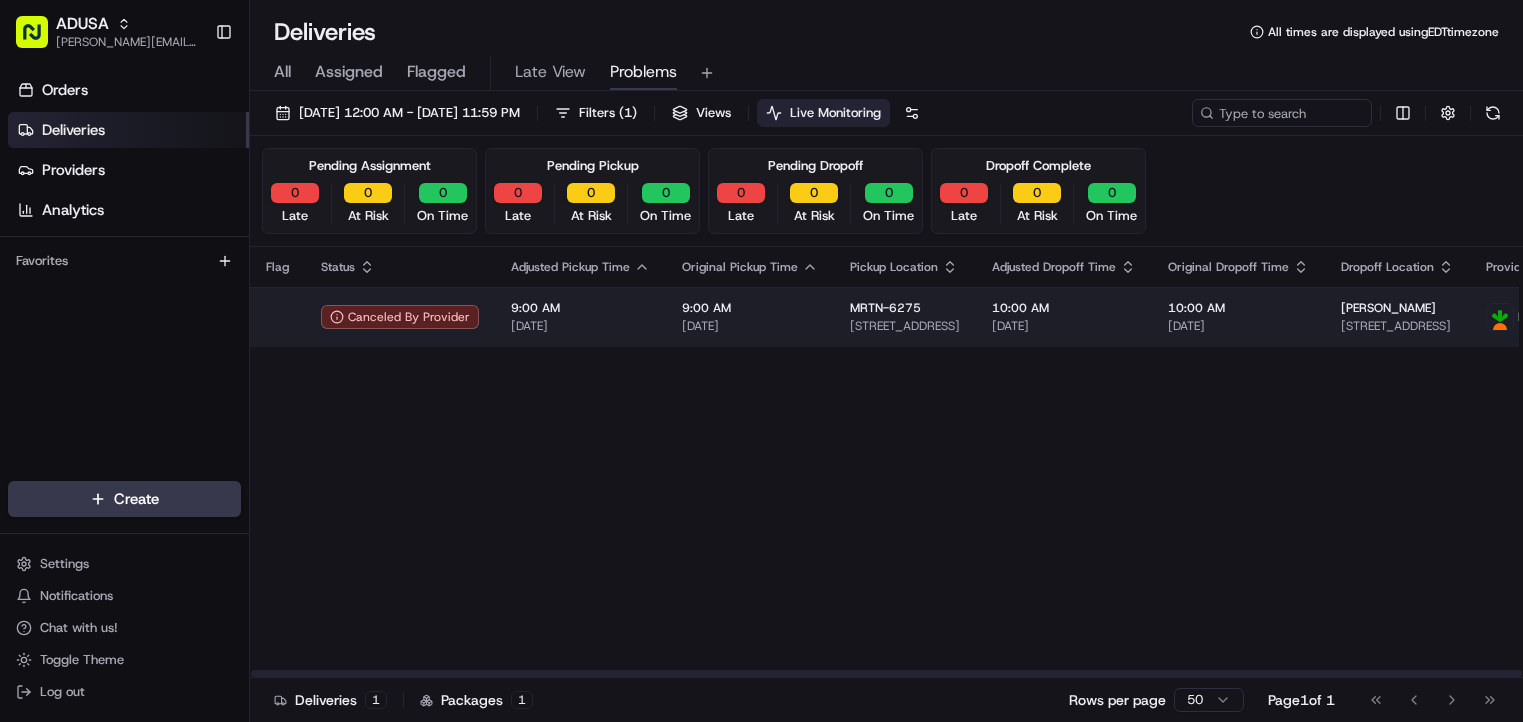 click on "[DATE]" at bounding box center [580, 326] 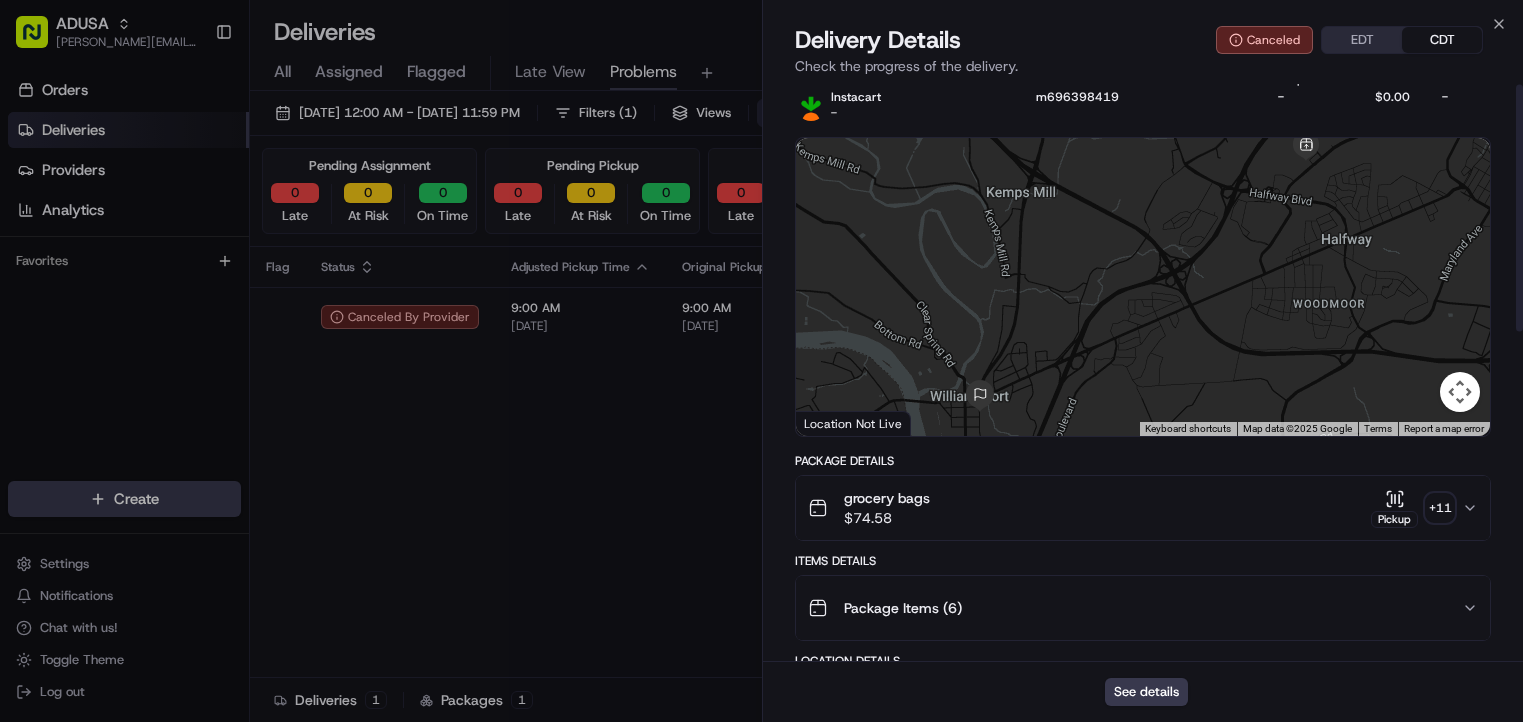 scroll, scrollTop: 0, scrollLeft: 0, axis: both 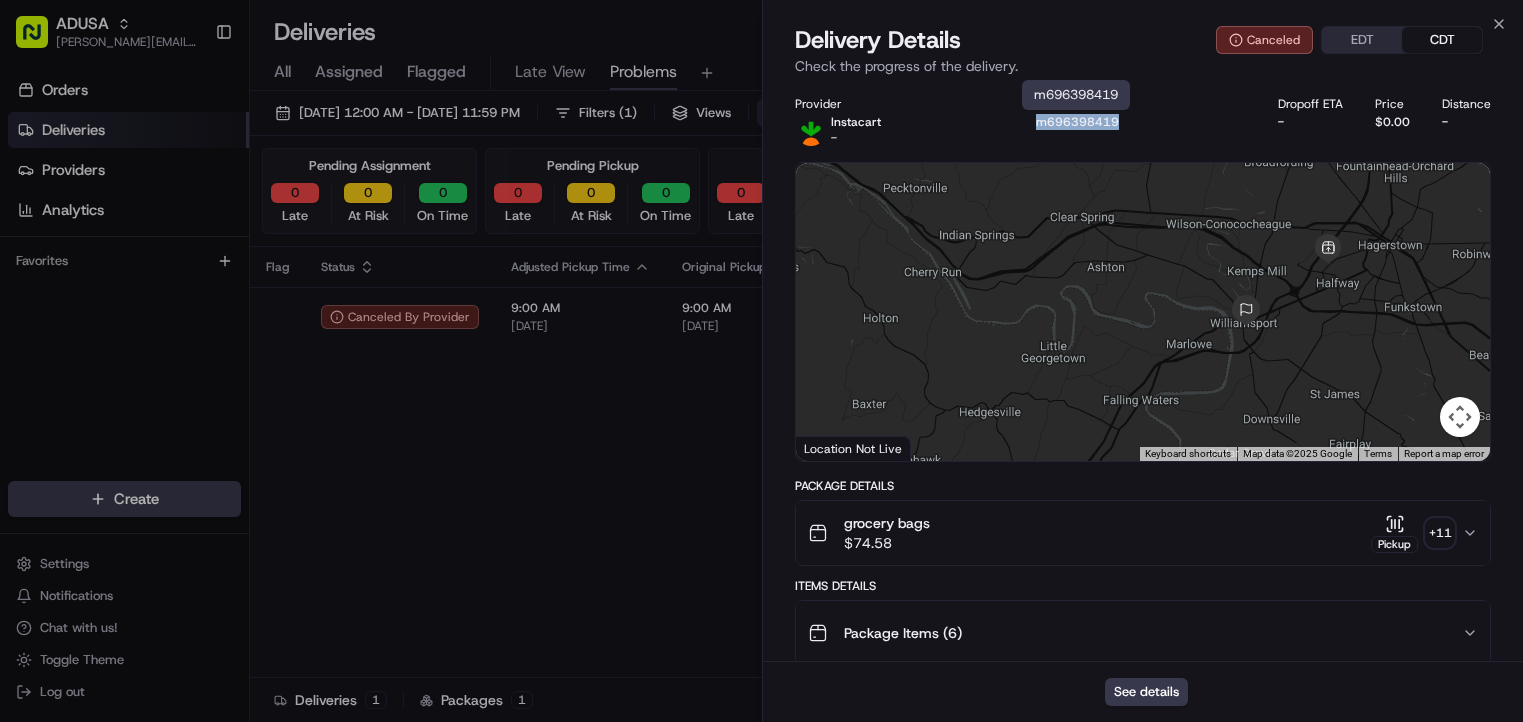drag, startPoint x: 1133, startPoint y: 122, endPoint x: 1038, endPoint y: 118, distance: 95.084175 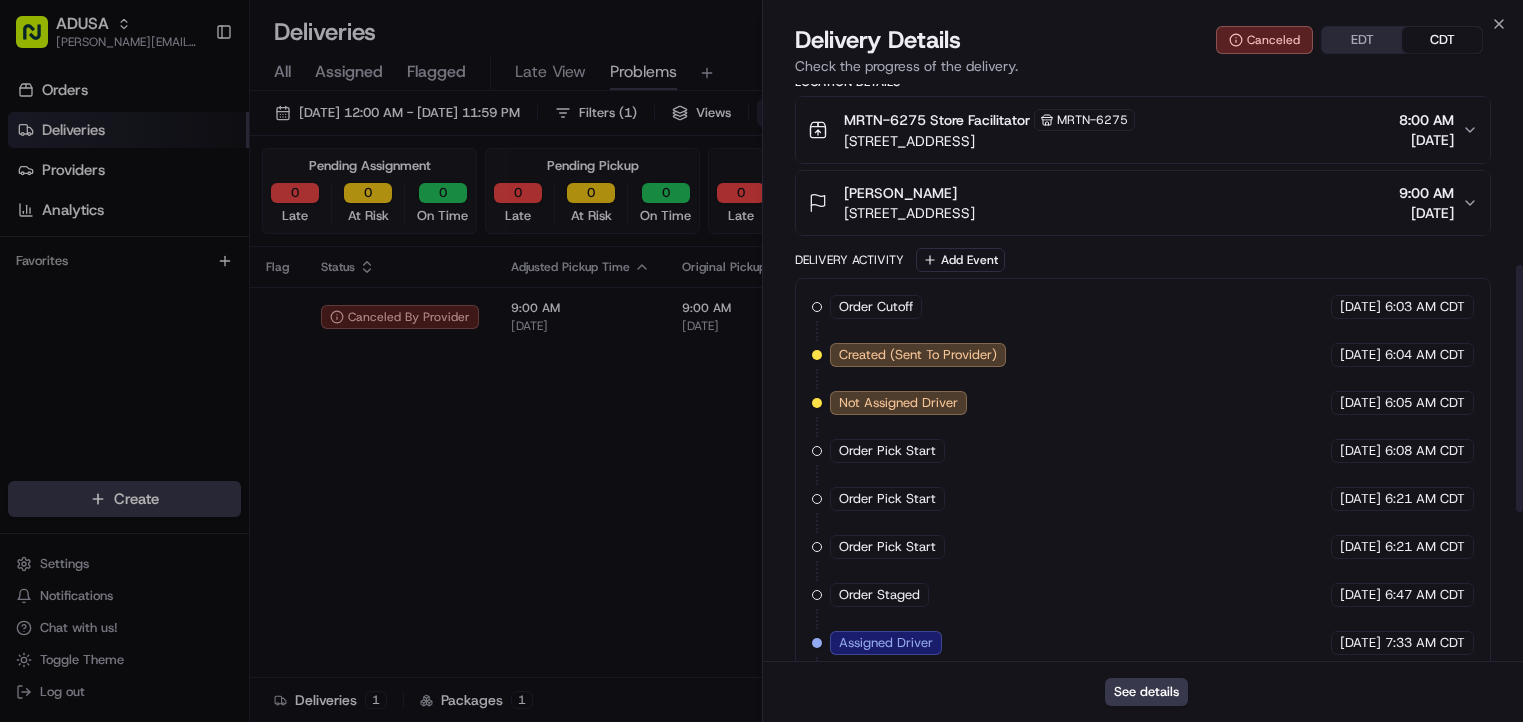 scroll, scrollTop: 771, scrollLeft: 0, axis: vertical 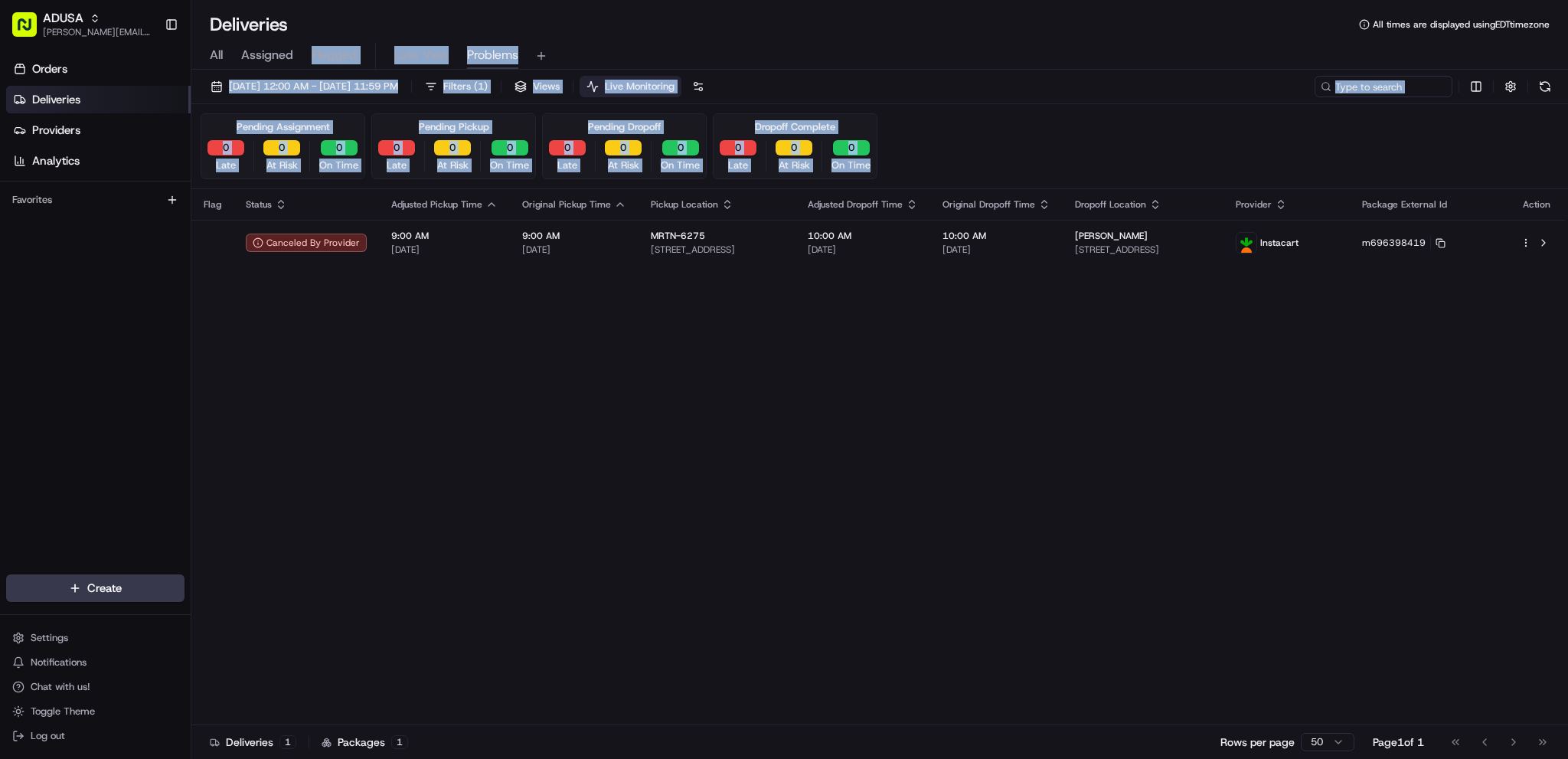 drag, startPoint x: 823, startPoint y: 195, endPoint x: 1427, endPoint y: 330, distance: 618.9031 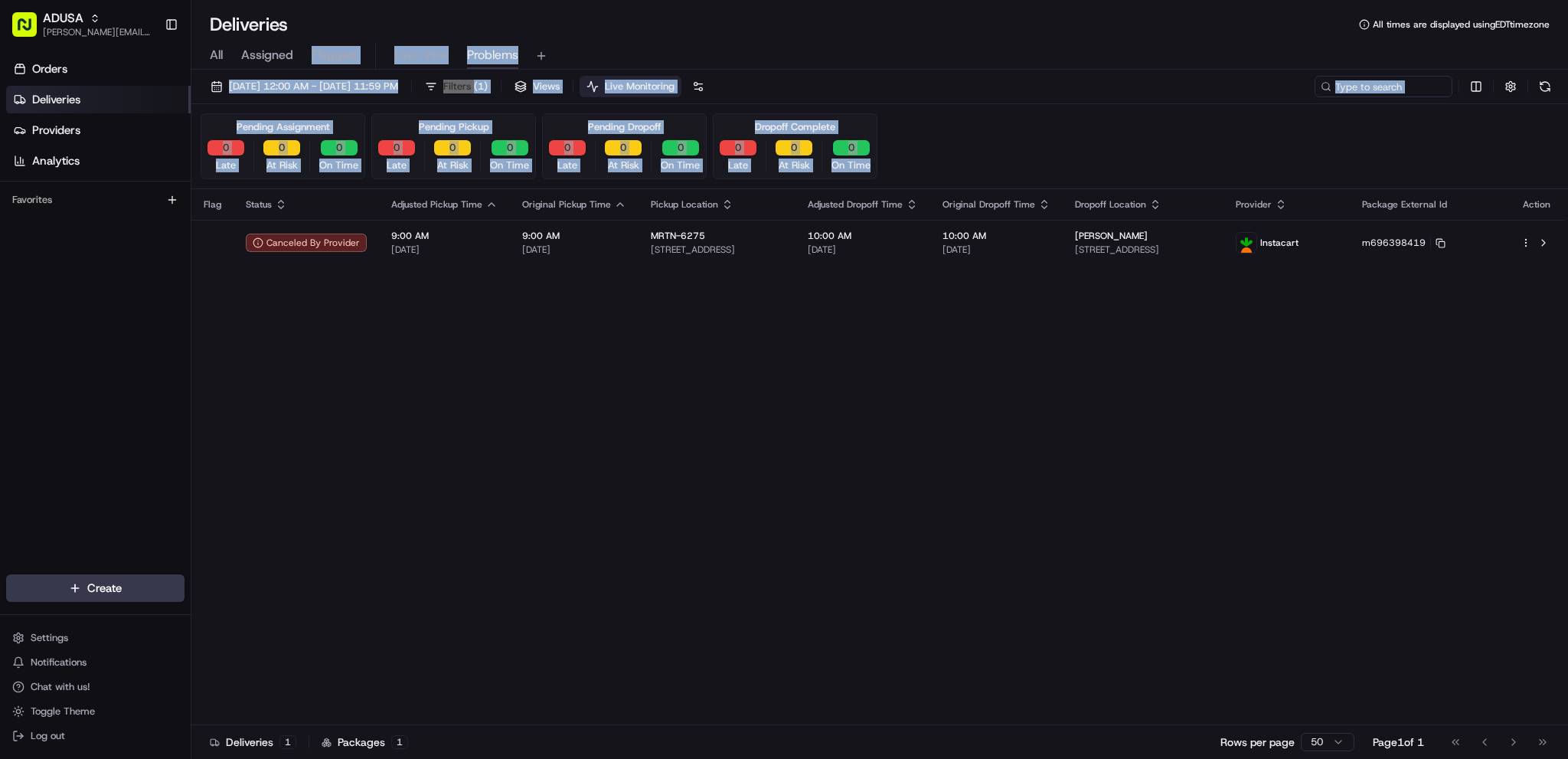 click on "07/12/2025 12:00 AM - 07/12/2025 11:59 PM Filters ( 1 ) Views Live Monitoring" at bounding box center [880, 90] 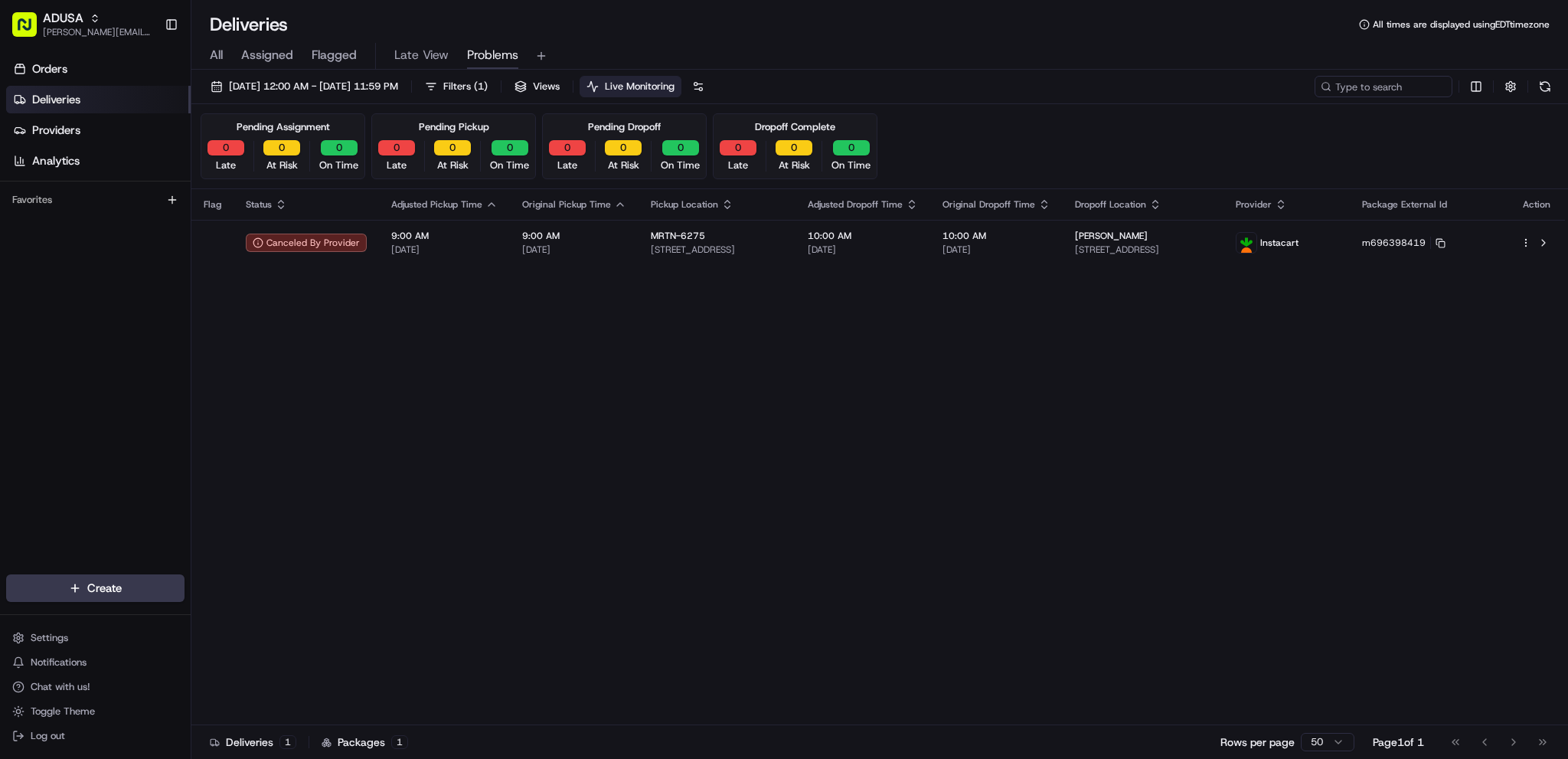 click on "Flag Status Adjusted Pickup Time Original Pickup Time Pickup Location Adjusted Dropoff Time Original Dropoff Time Dropoff Location Provider Package External Id Action Canceled By Provider 9:00 AM 07/12/2025 9:00 AM 07/12/2025 MRTN-6275 1650 C Wesel Blvd, Hagerstown, MD 21740, US 10:00 AM 07/12/2025 10:00 AM 07/12/2025 David Murphy 15 S Artizan St, Williamsport, MD 21795, US Instacart m696398419" at bounding box center (878, 457) 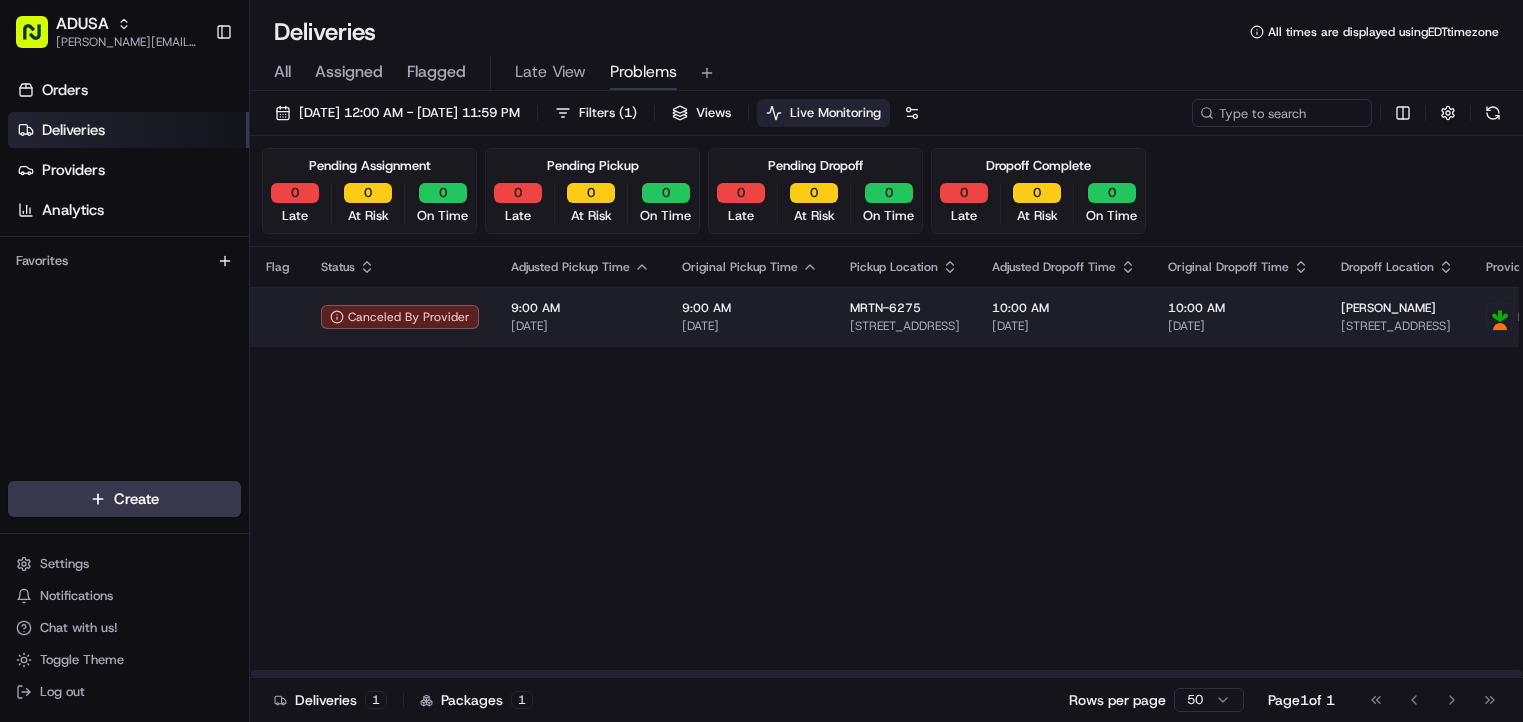 click on "9:00 AM 07/12/2025" at bounding box center (580, 317) 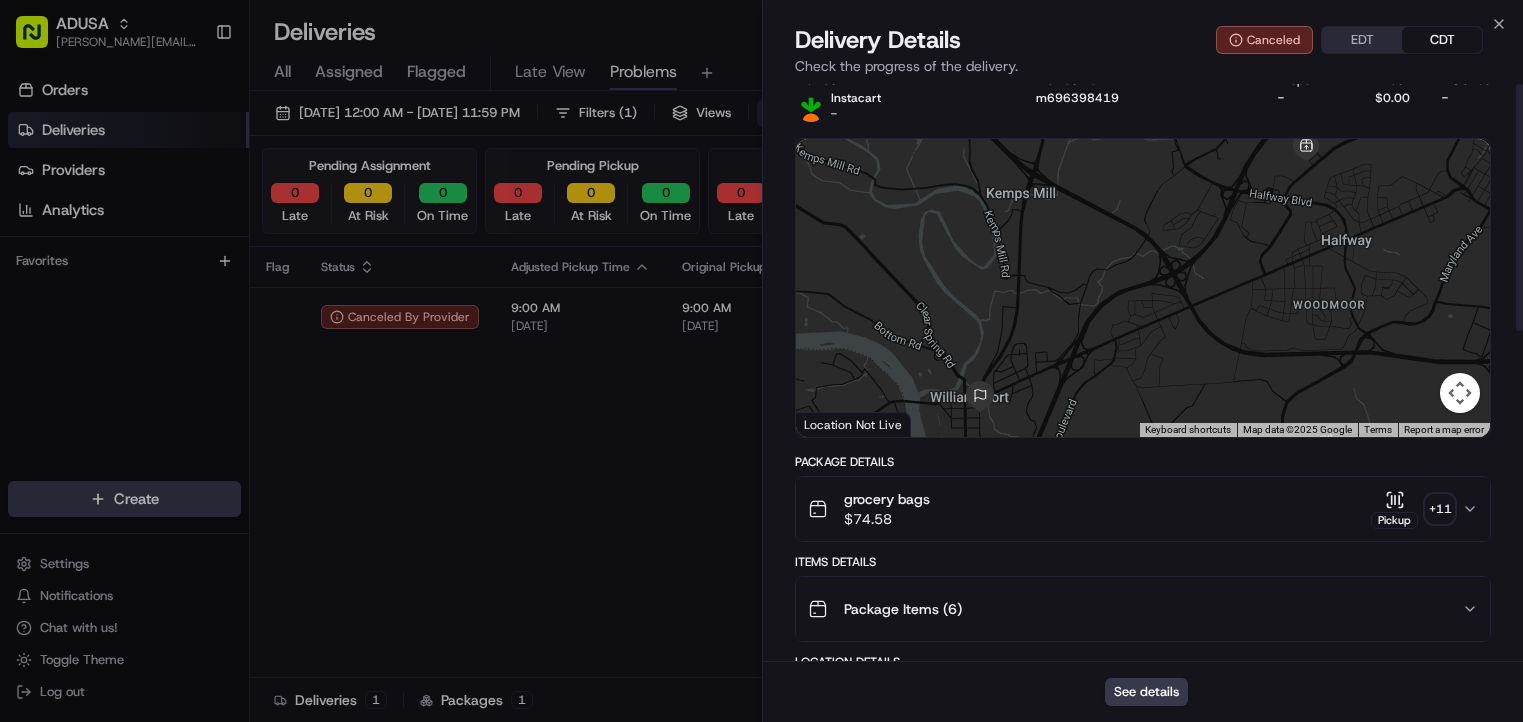 scroll, scrollTop: 0, scrollLeft: 0, axis: both 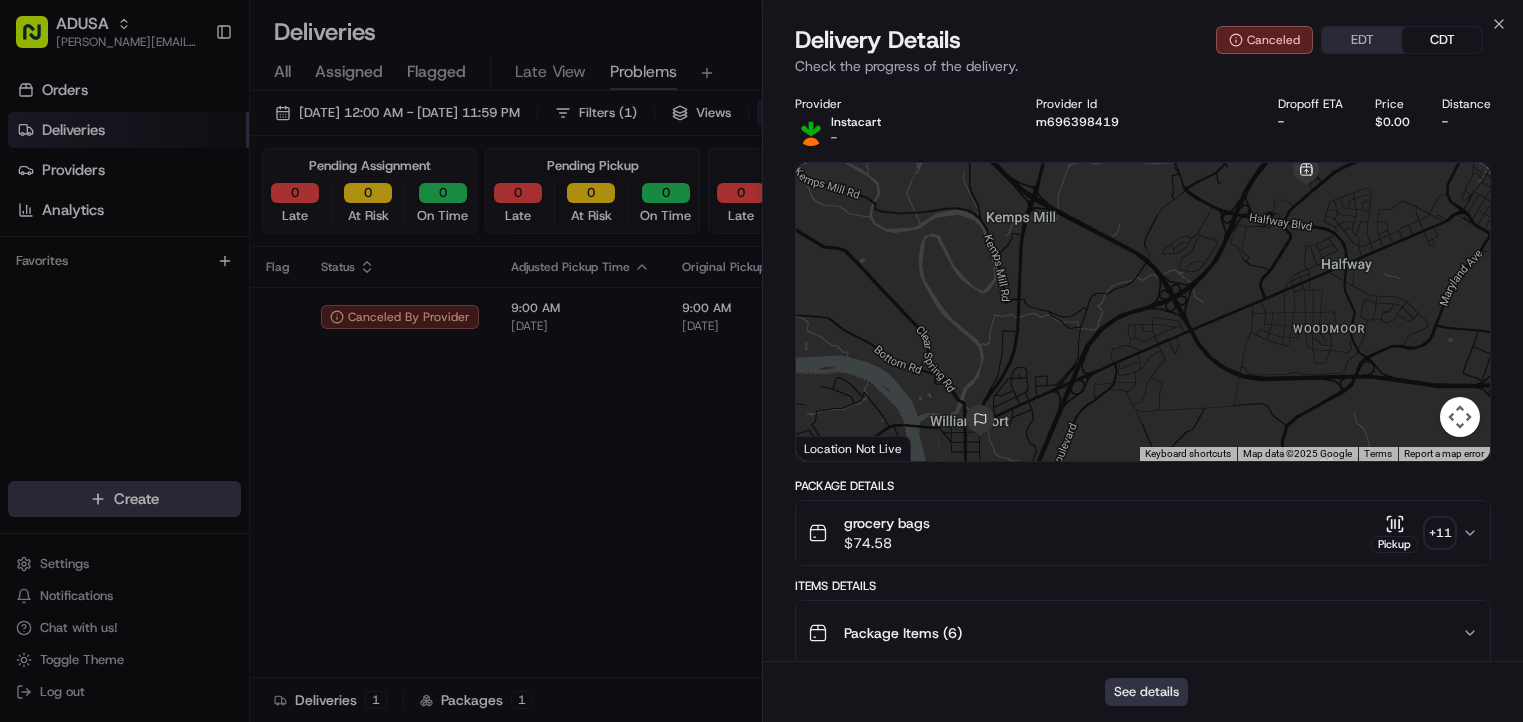 click on "See details" at bounding box center [1146, 692] 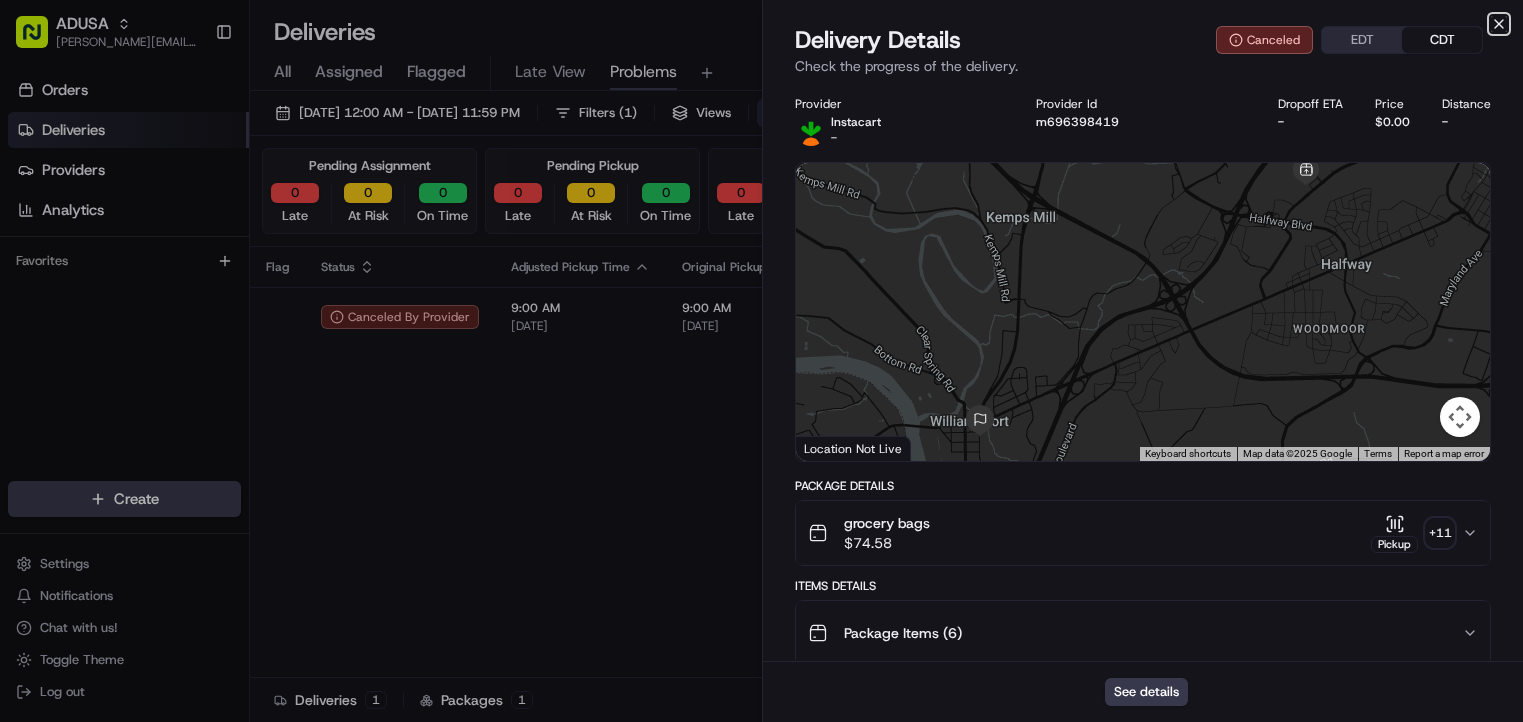 click 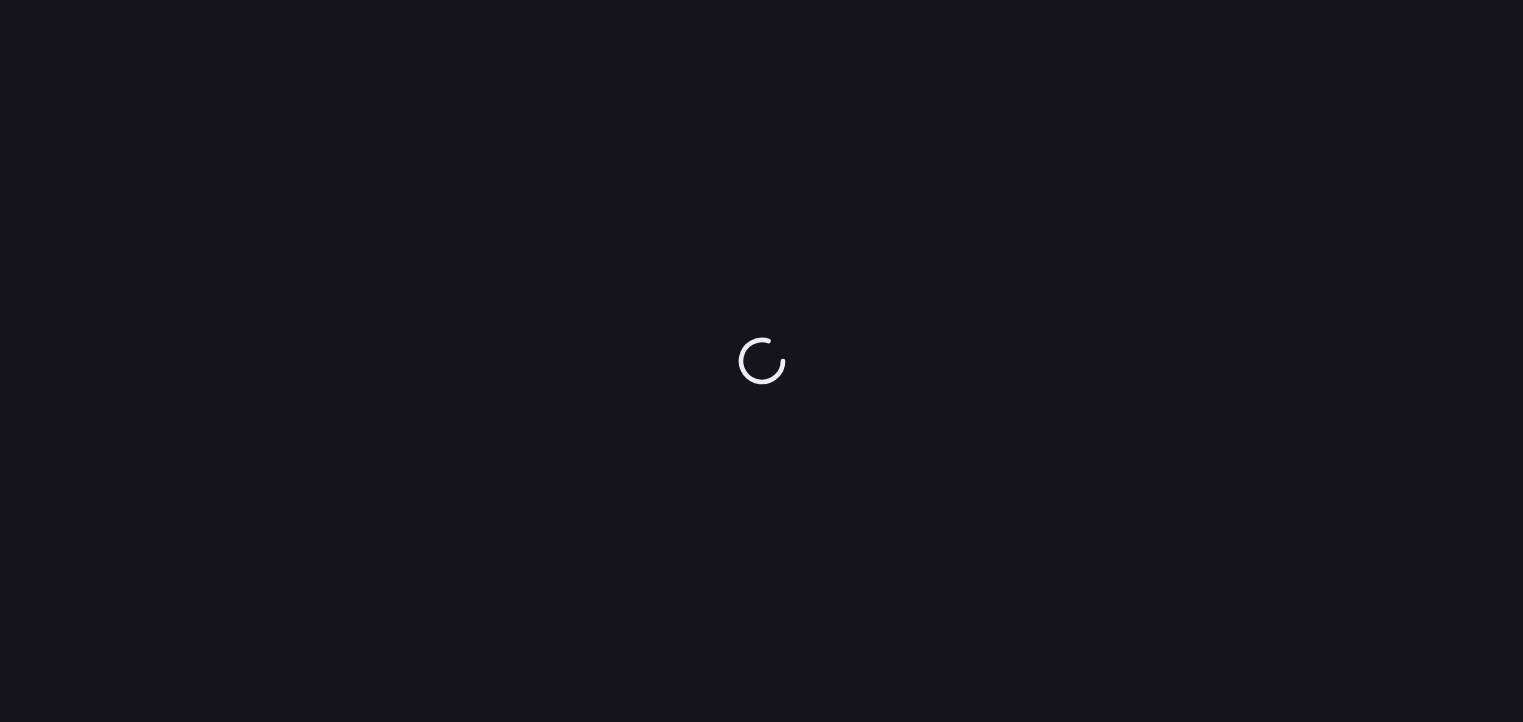 scroll, scrollTop: 0, scrollLeft: 0, axis: both 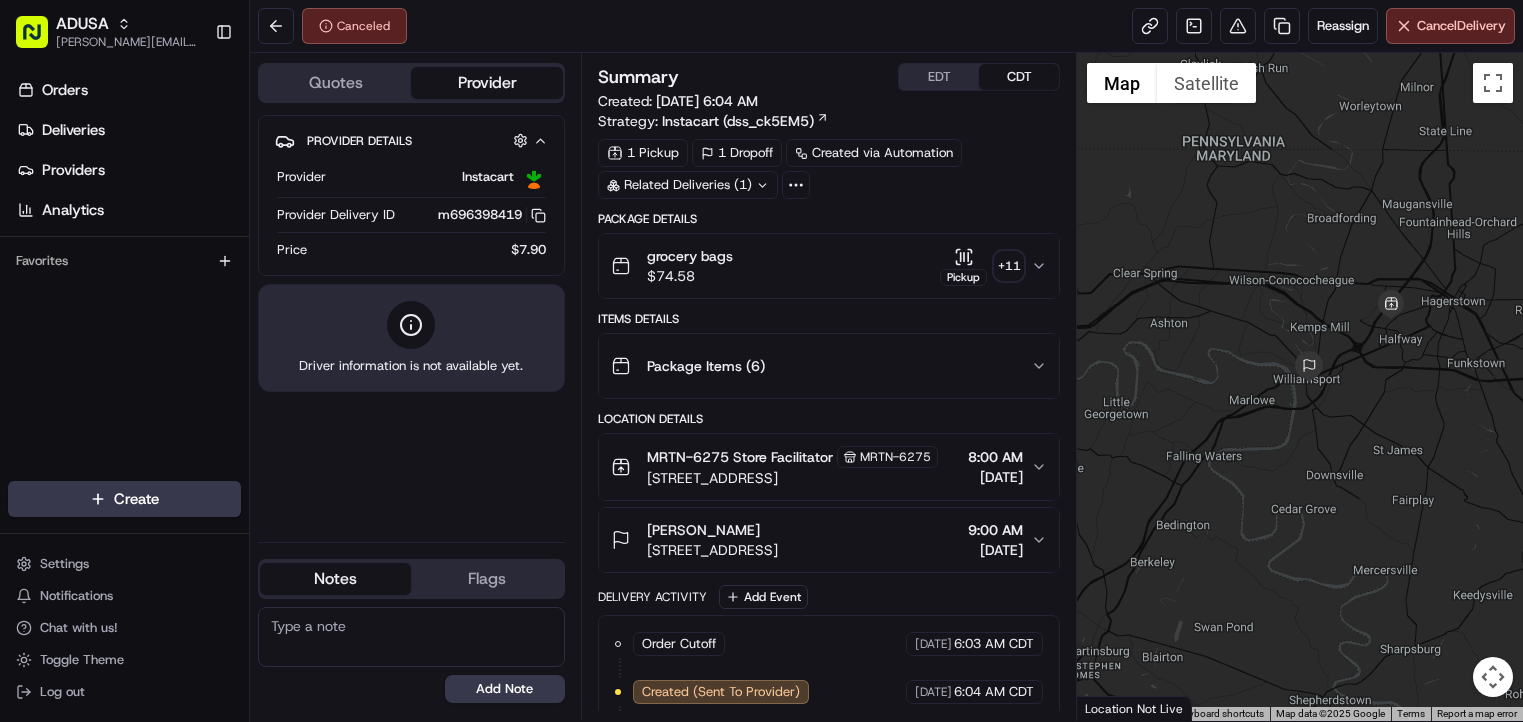 drag, startPoint x: 1387, startPoint y: 517, endPoint x: 1282, endPoint y: 392, distance: 163.24828 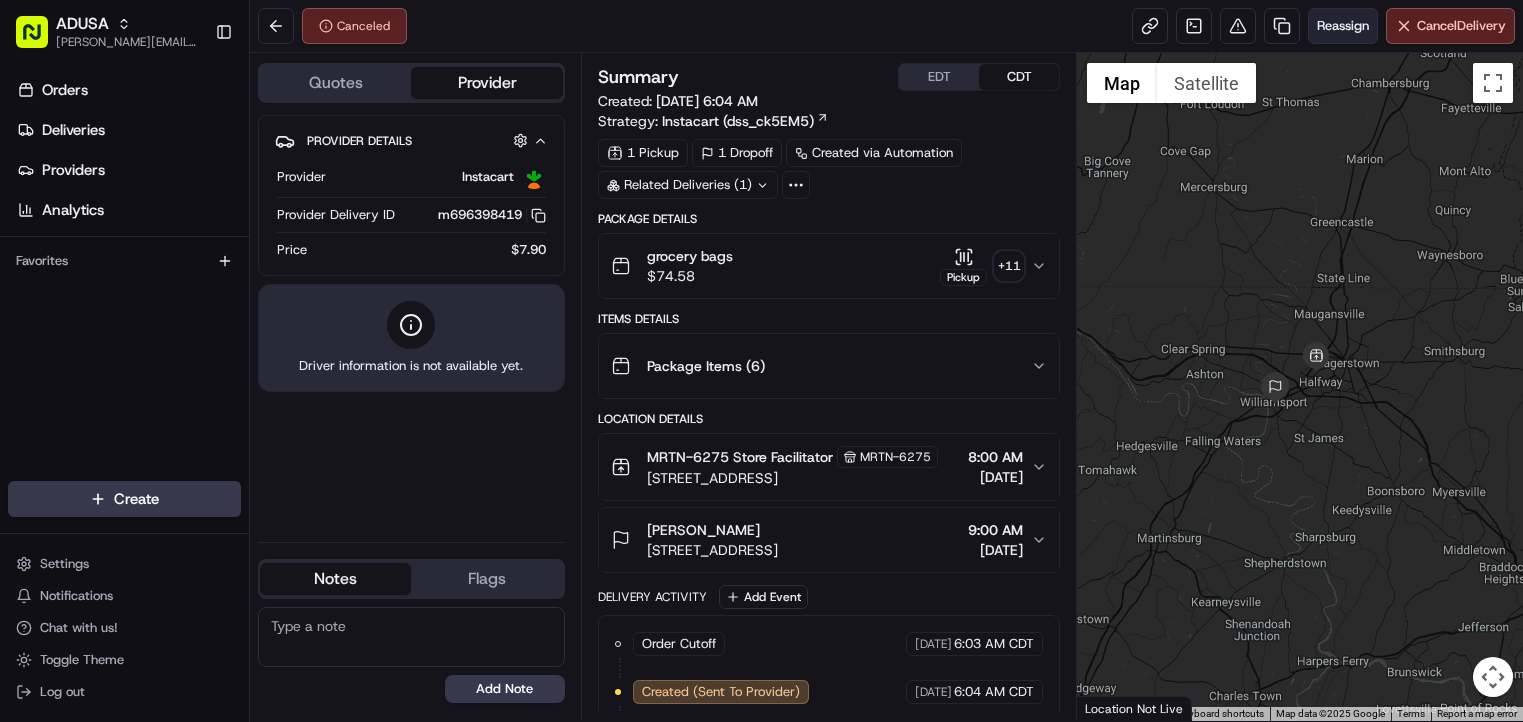 click on "Reassign" at bounding box center [1343, 26] 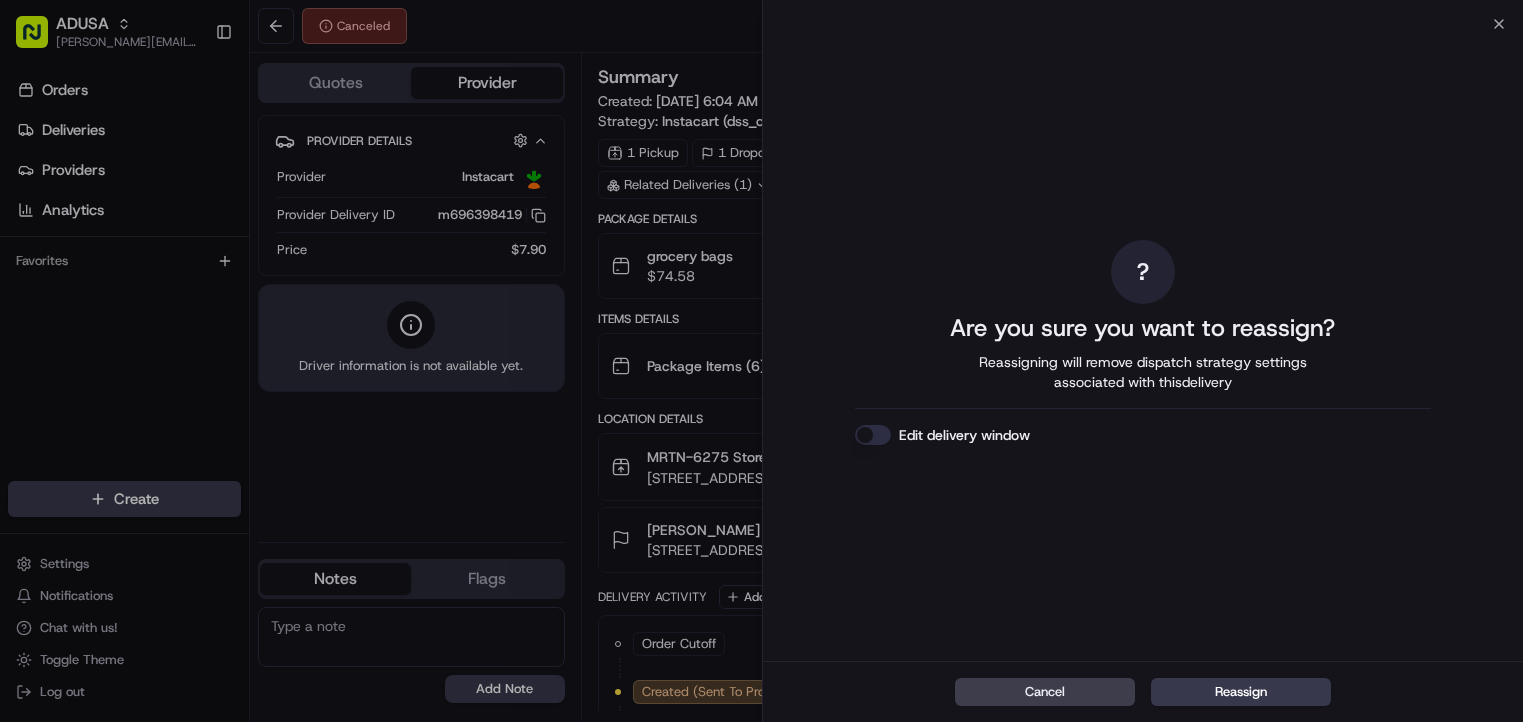 click on "Edit delivery window" at bounding box center [873, 435] 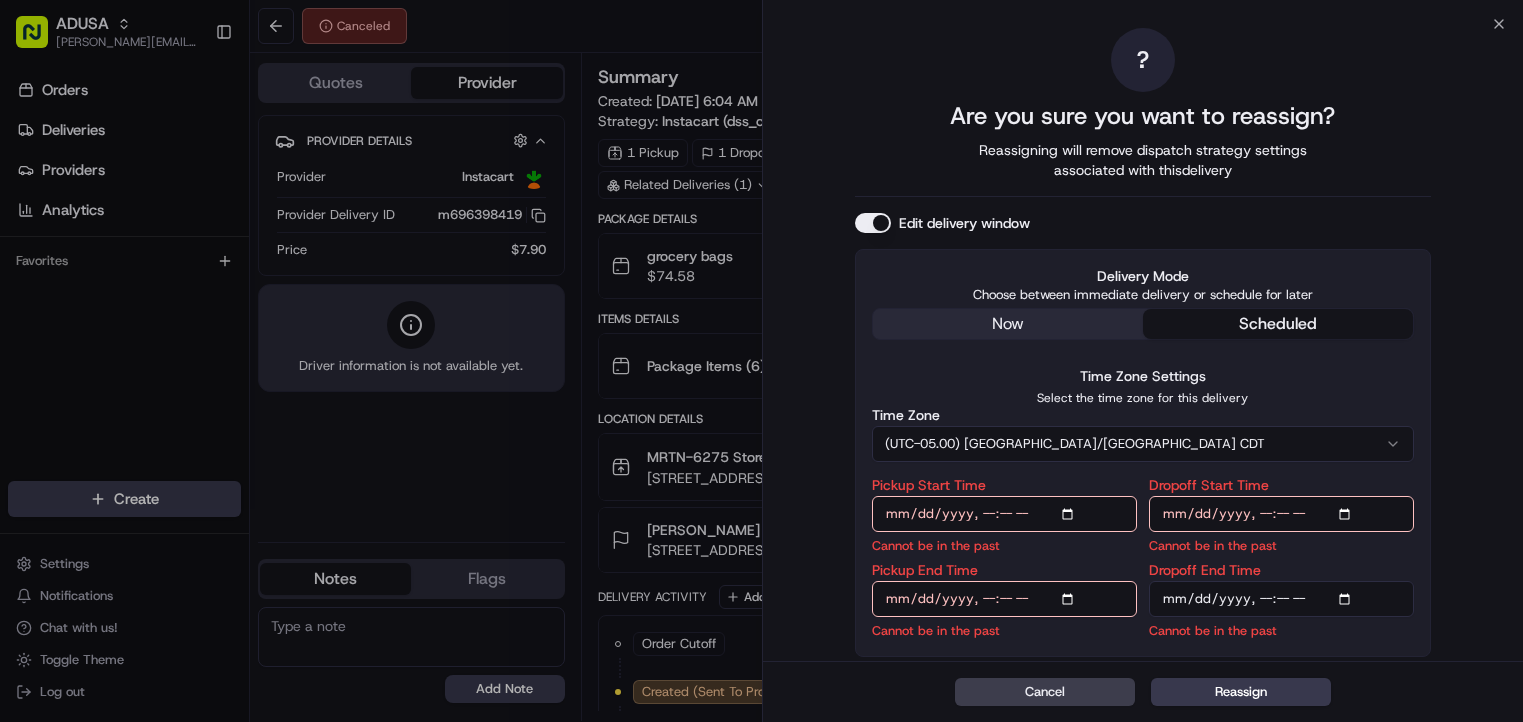 click on "Dropoff Start Time" at bounding box center [1281, 514] 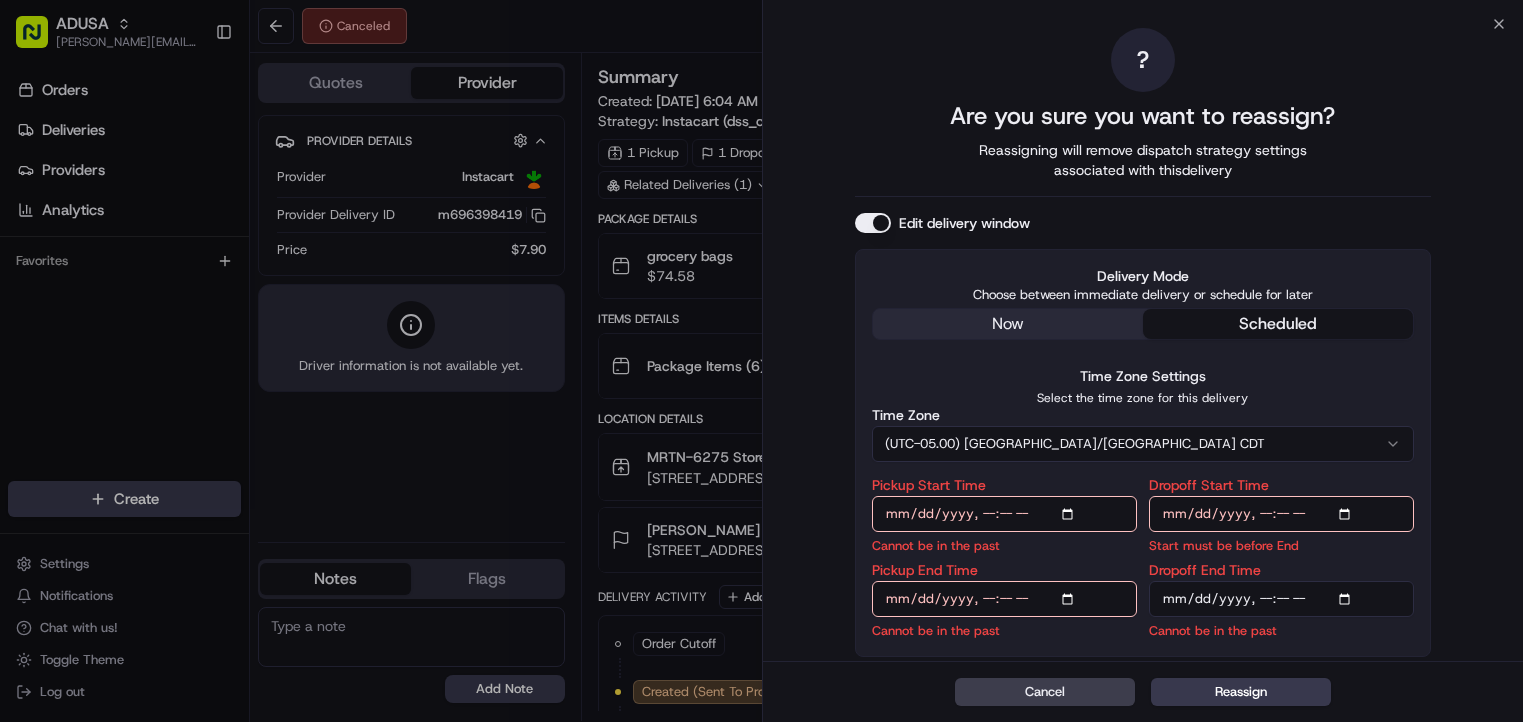 type on "2025-07-12T10:00" 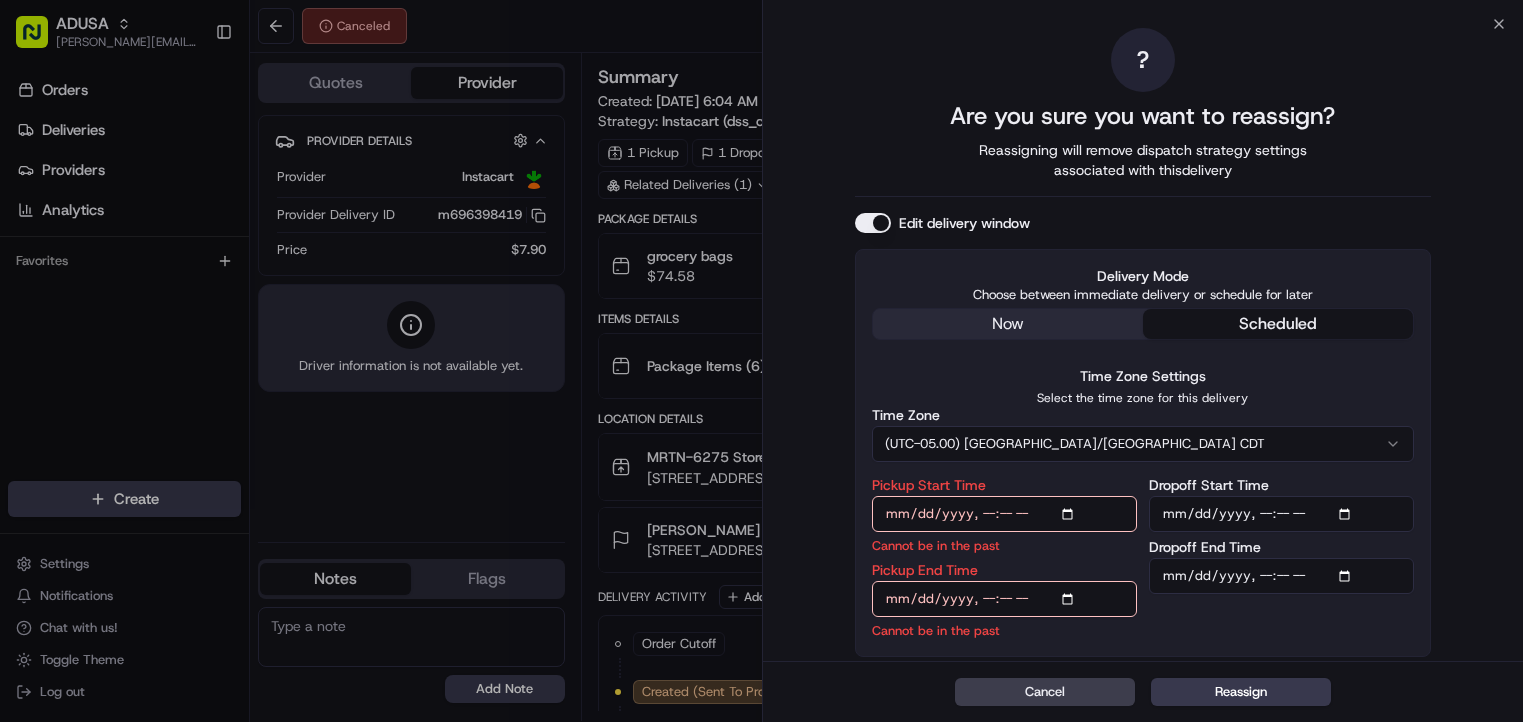 type on "2025-07-12T11:00" 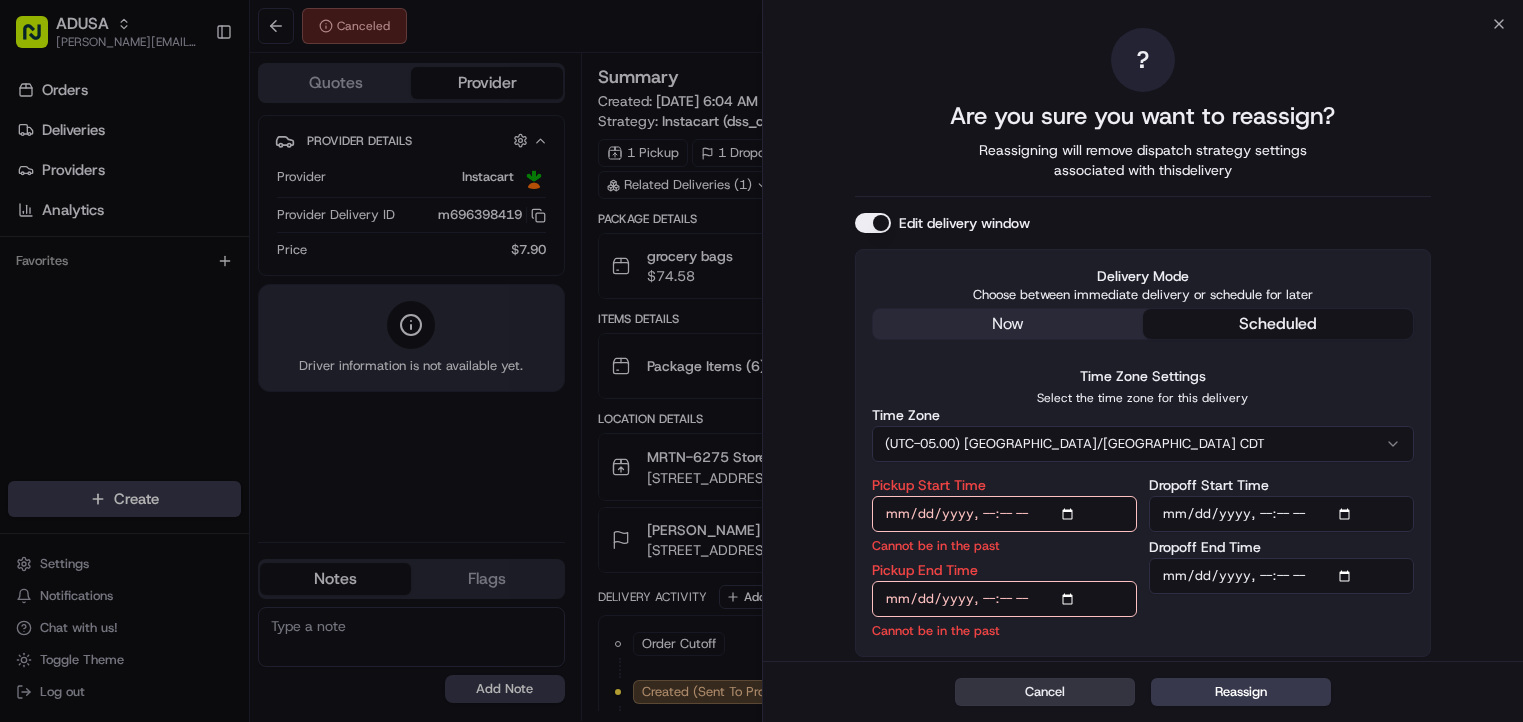 click on "Cancel" at bounding box center [1045, 692] 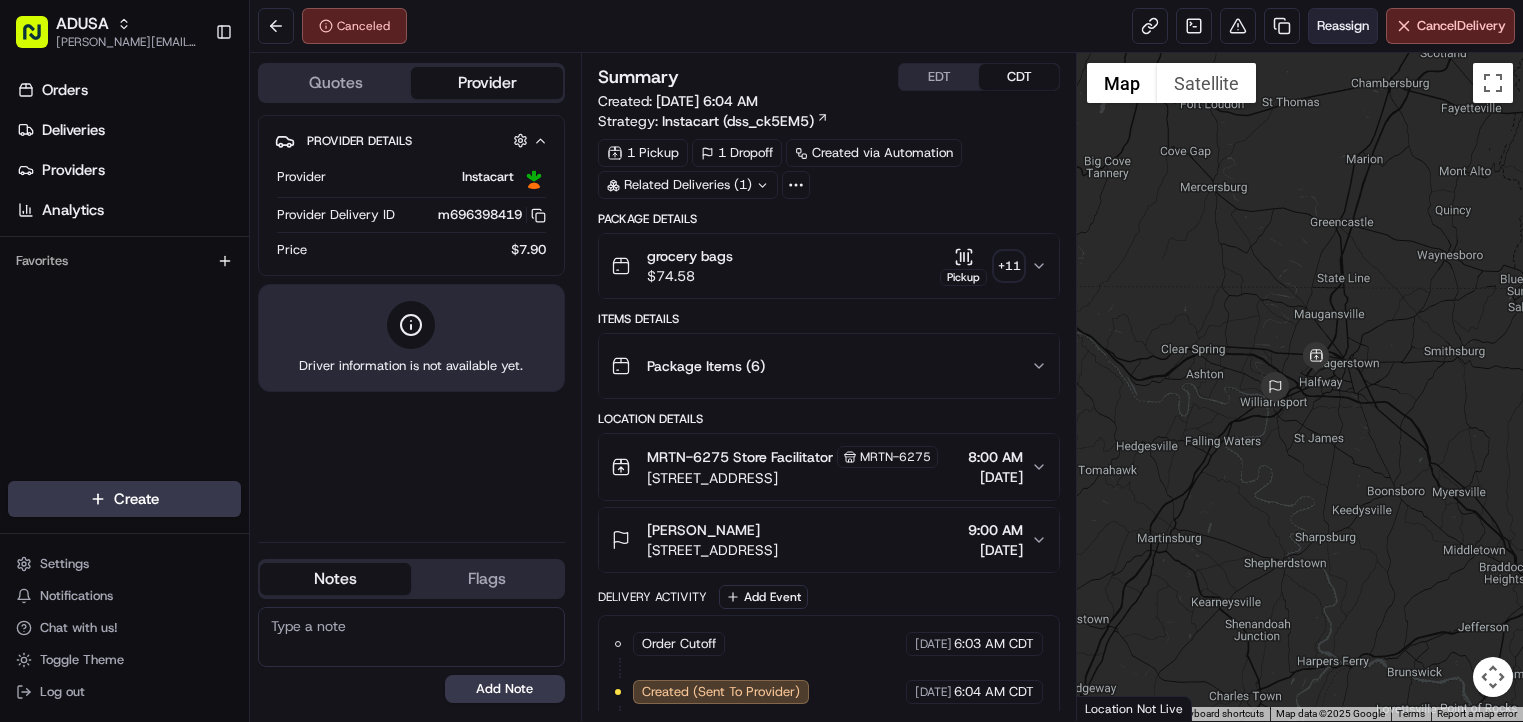 click on "Reassign" at bounding box center [1343, 26] 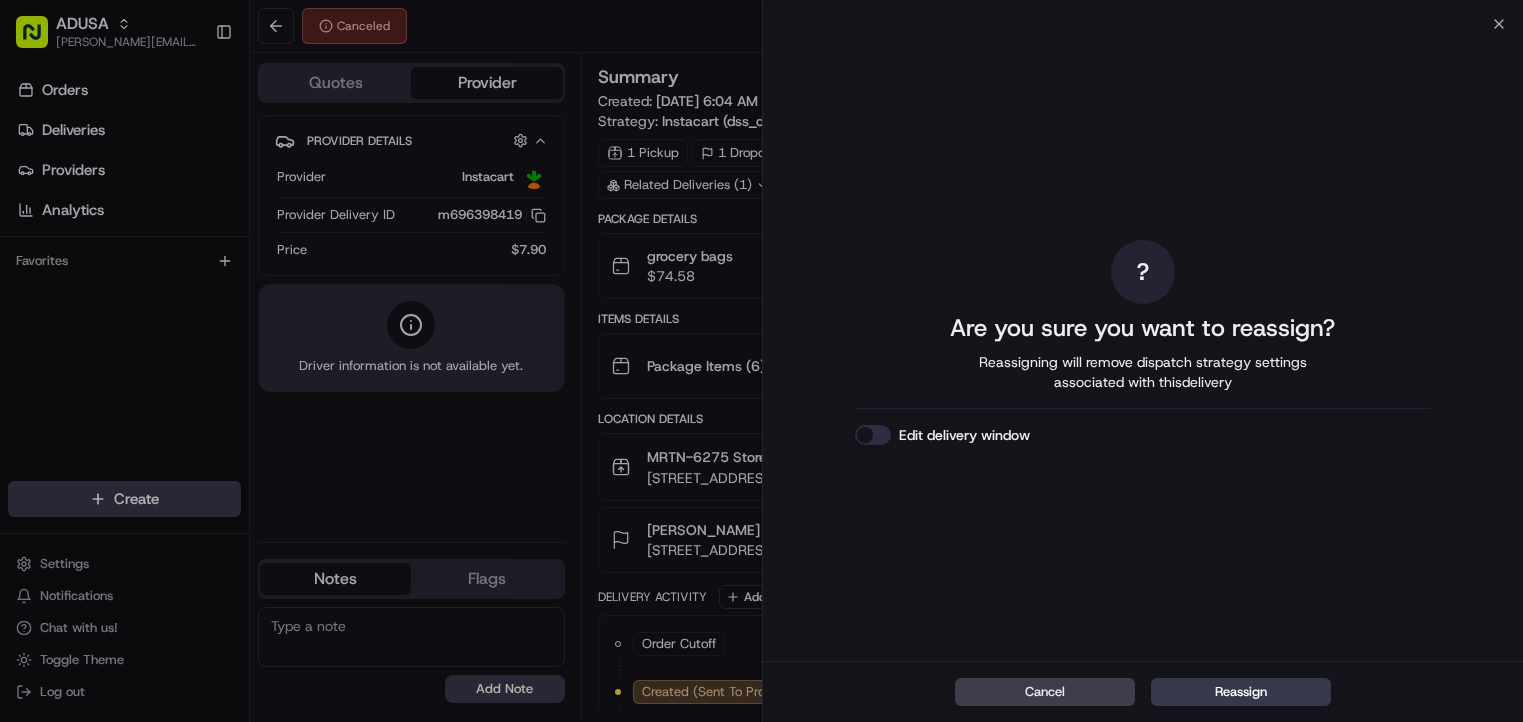 click on "Edit delivery window" at bounding box center [873, 435] 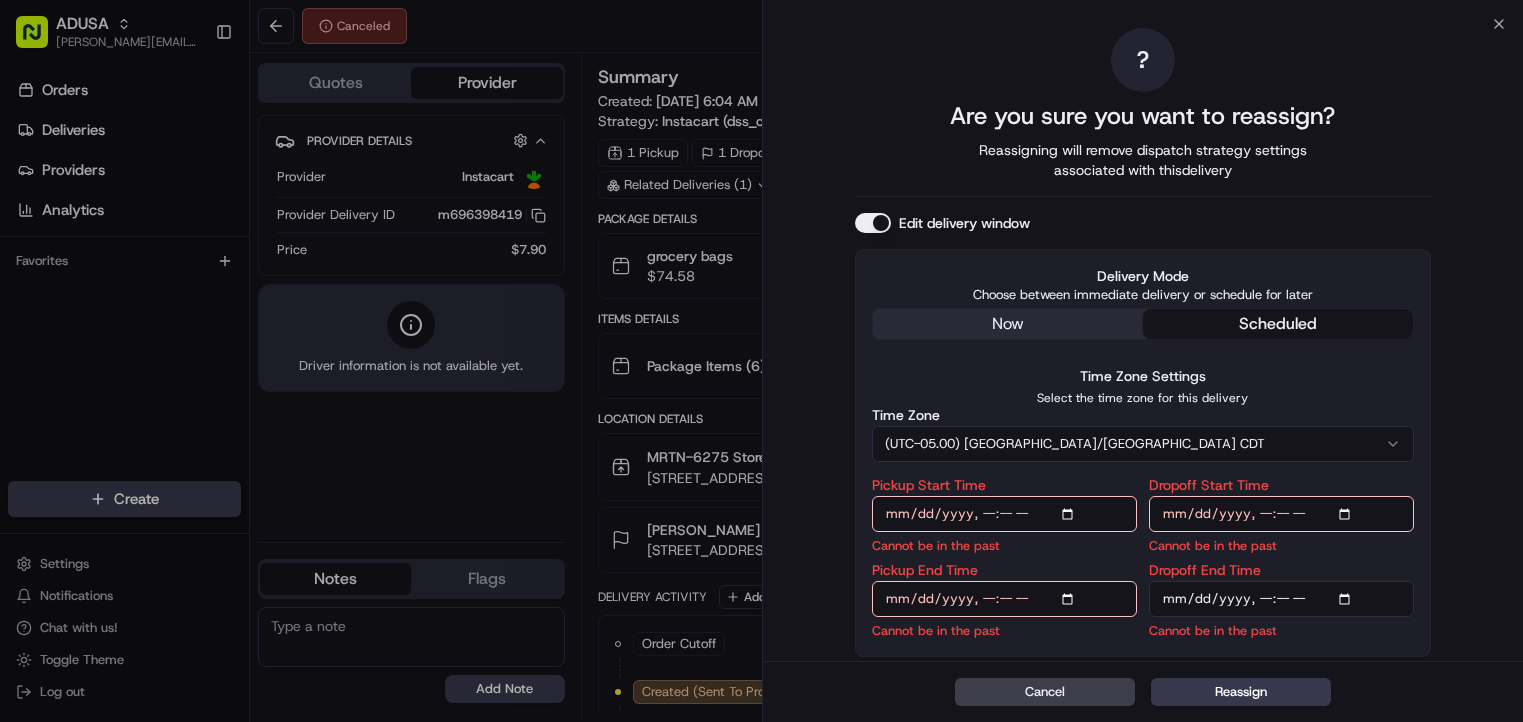 click on "Pickup Start Time" at bounding box center (1004, 514) 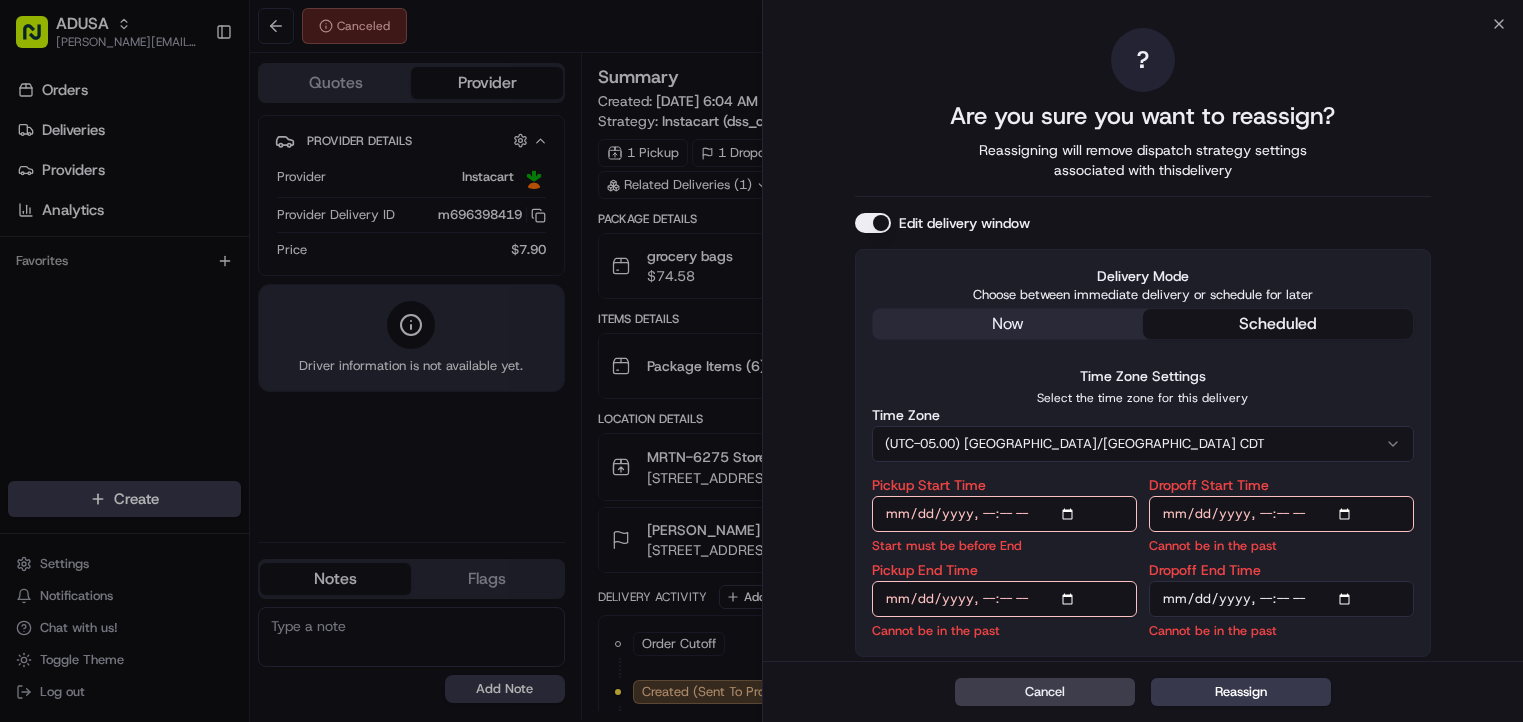 type on "2025-07-12T10:00" 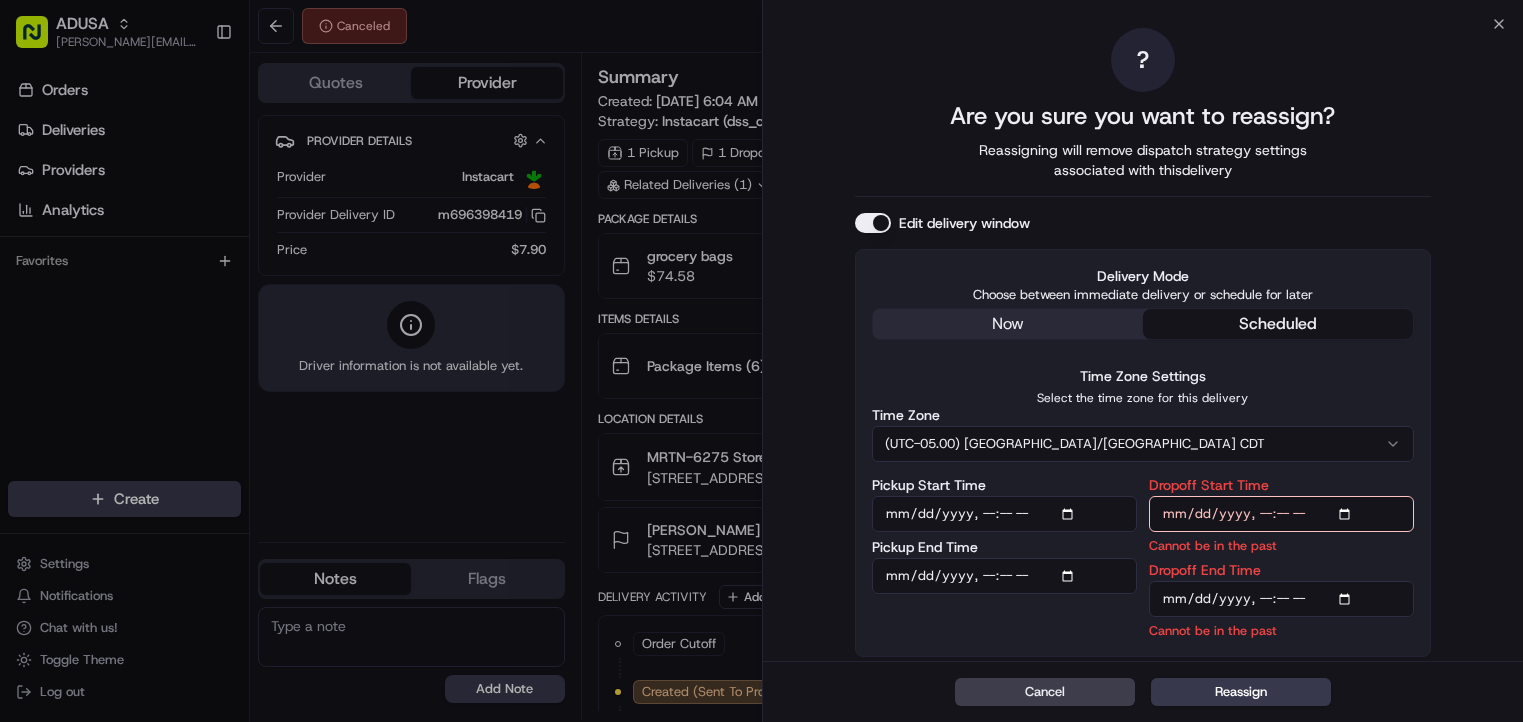 type on "2025-07-12T10:30" 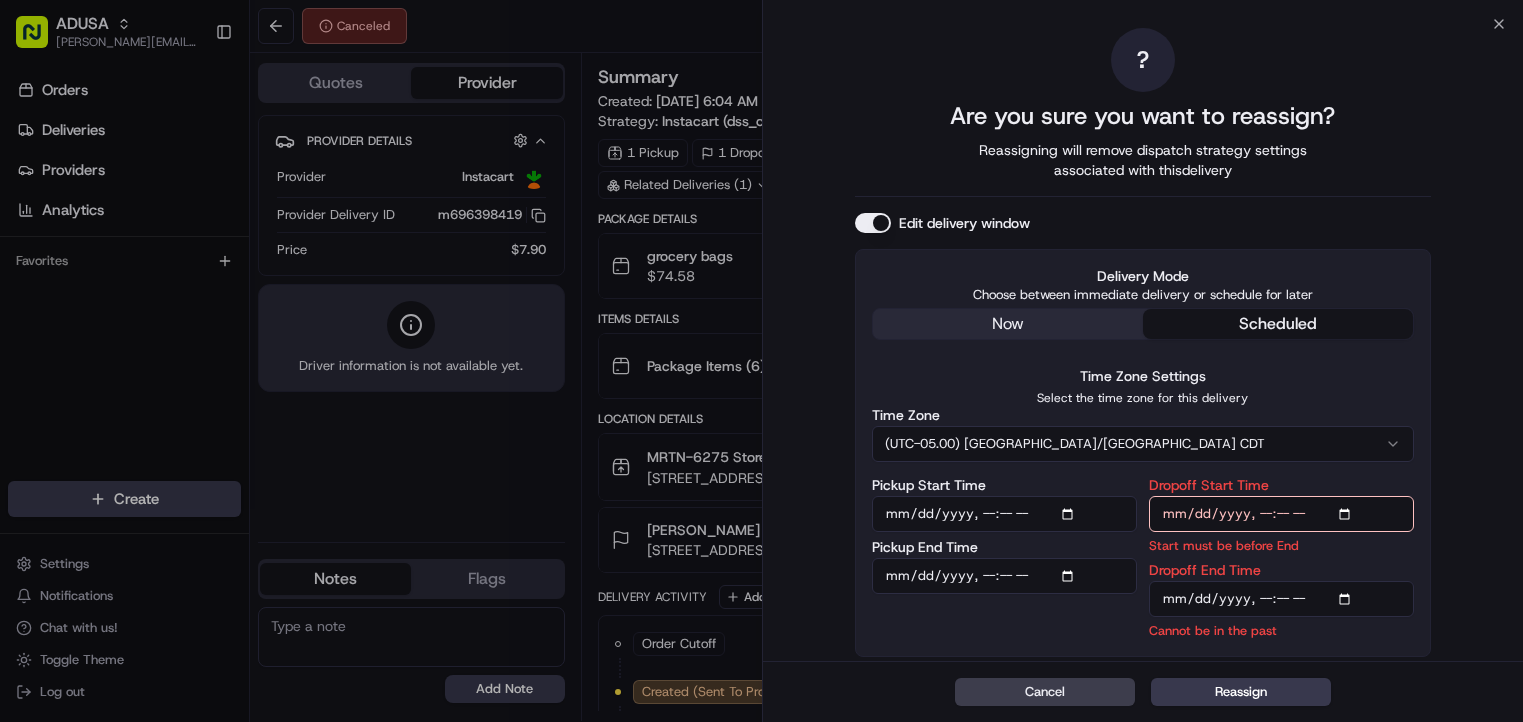 type on "2025-07-12T10:00" 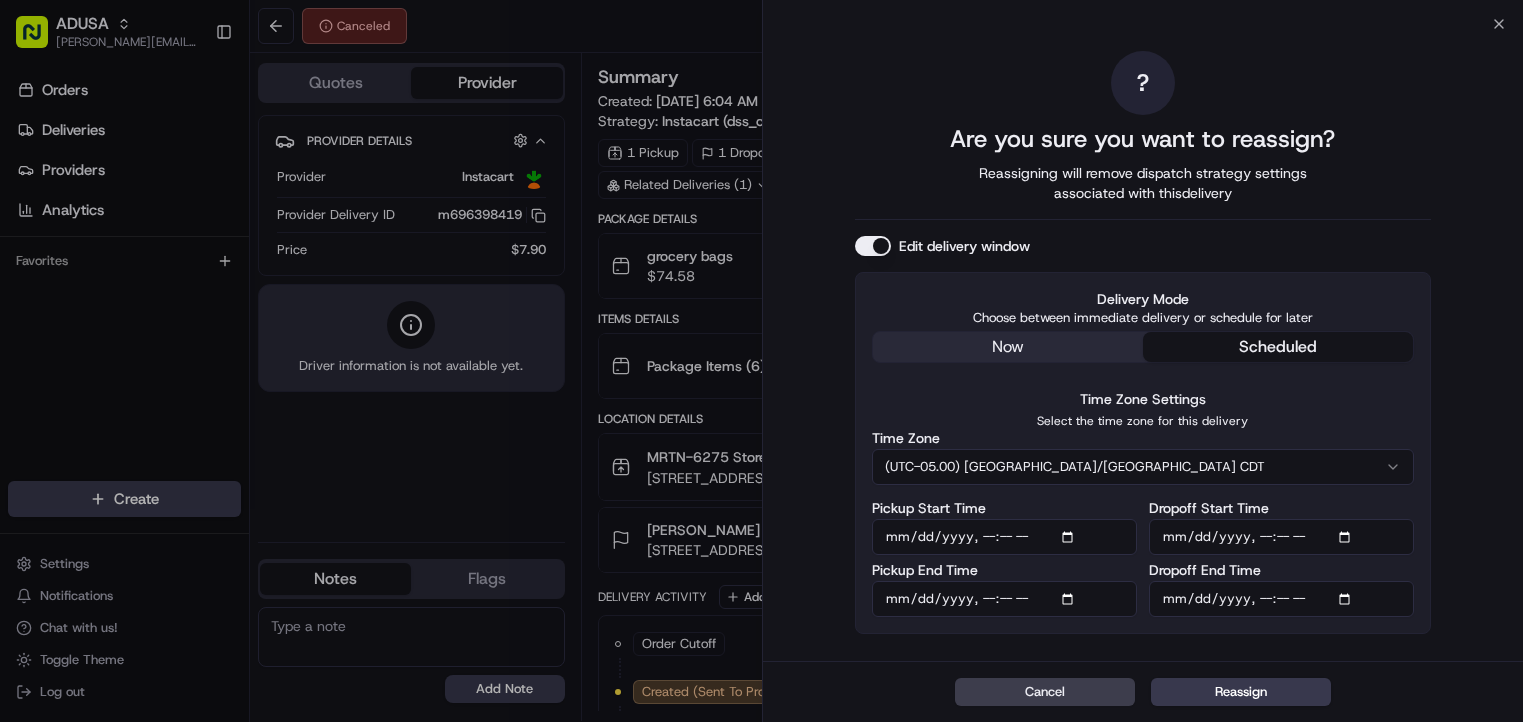 type on "2025-07-12T11:00" 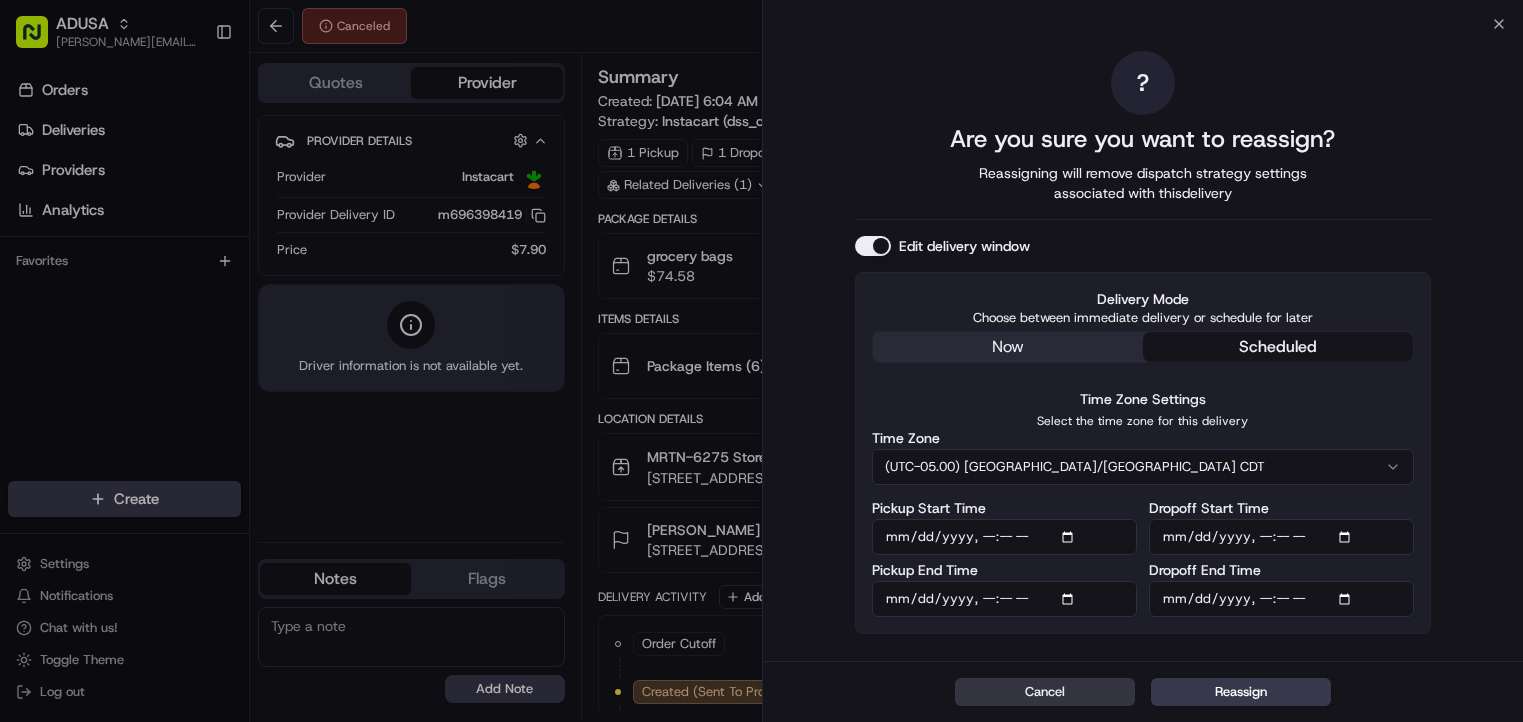 click on "Cancel" at bounding box center [1045, 692] 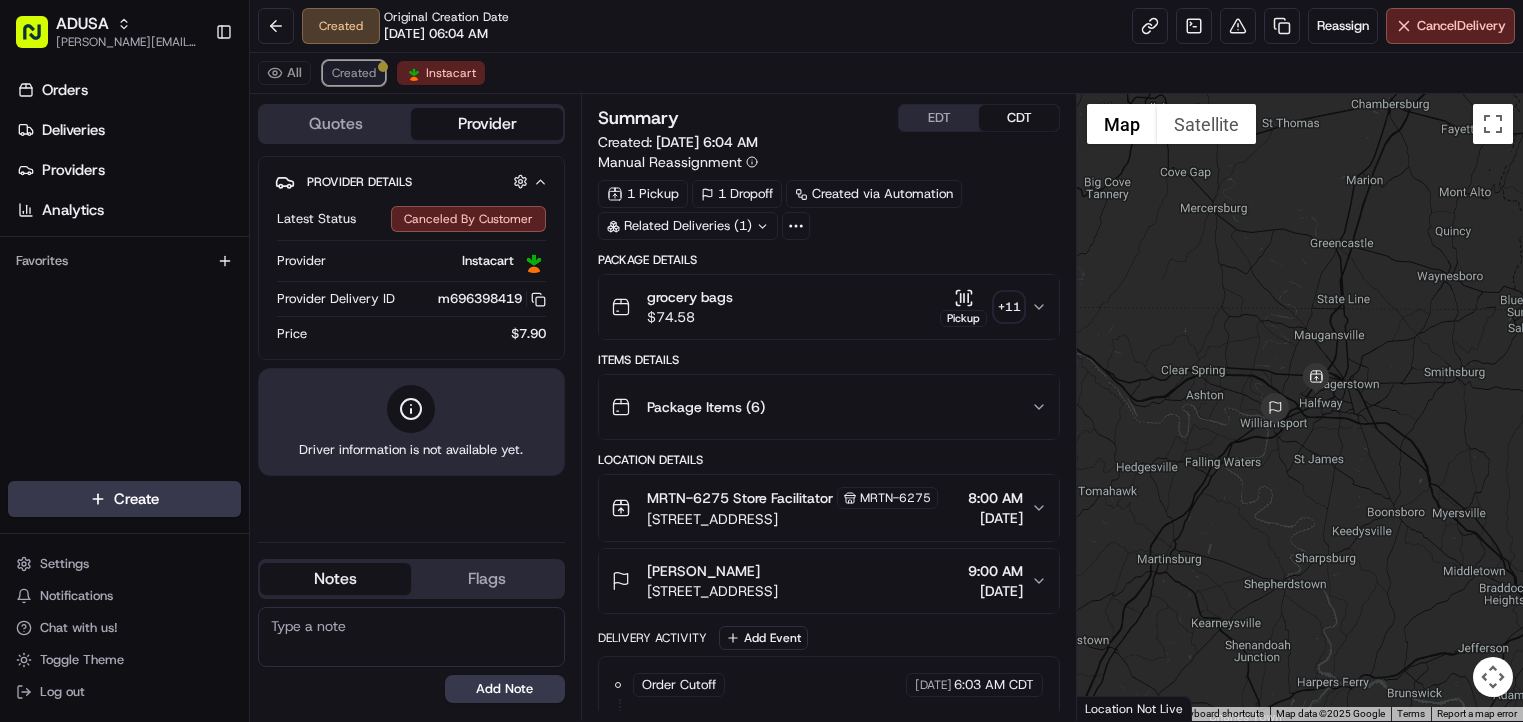 click on "Created" at bounding box center (354, 73) 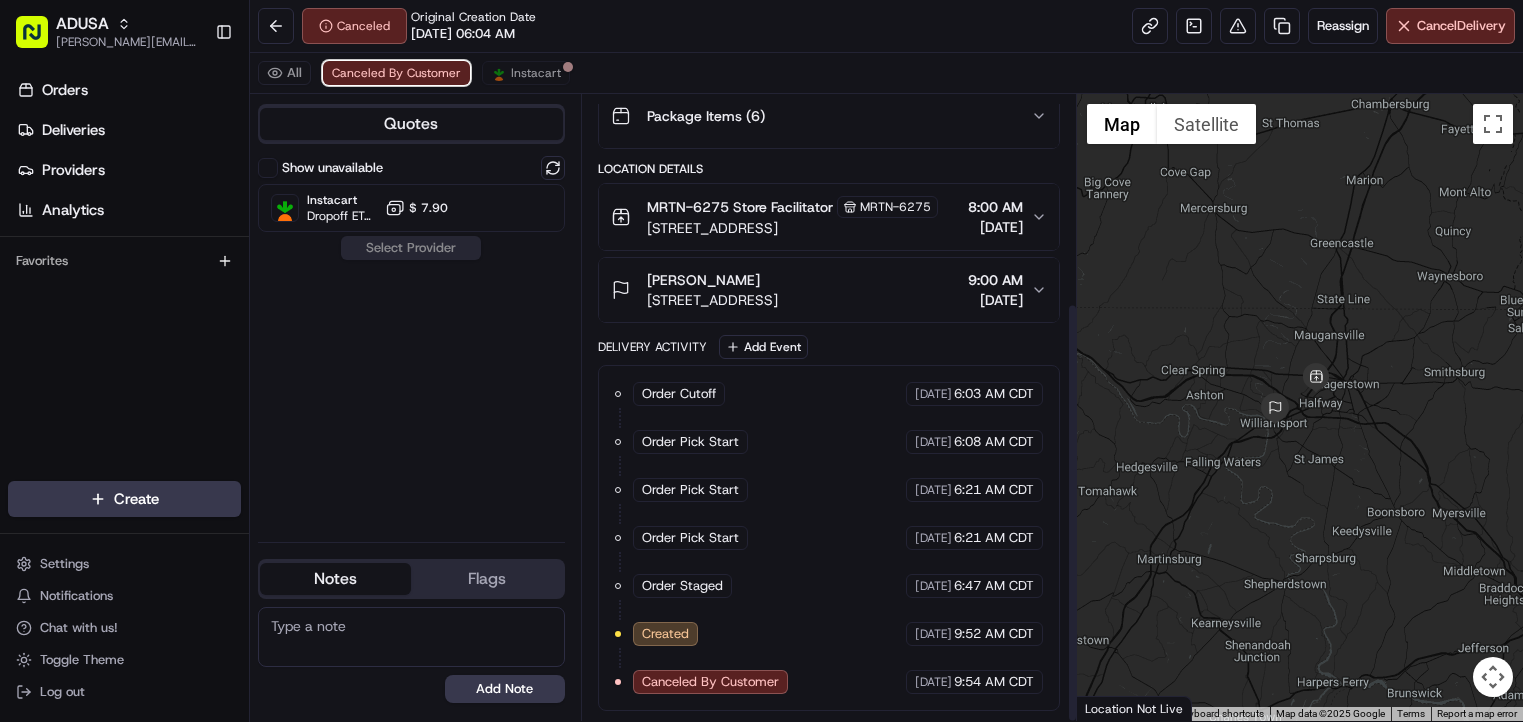 scroll, scrollTop: 309, scrollLeft: 0, axis: vertical 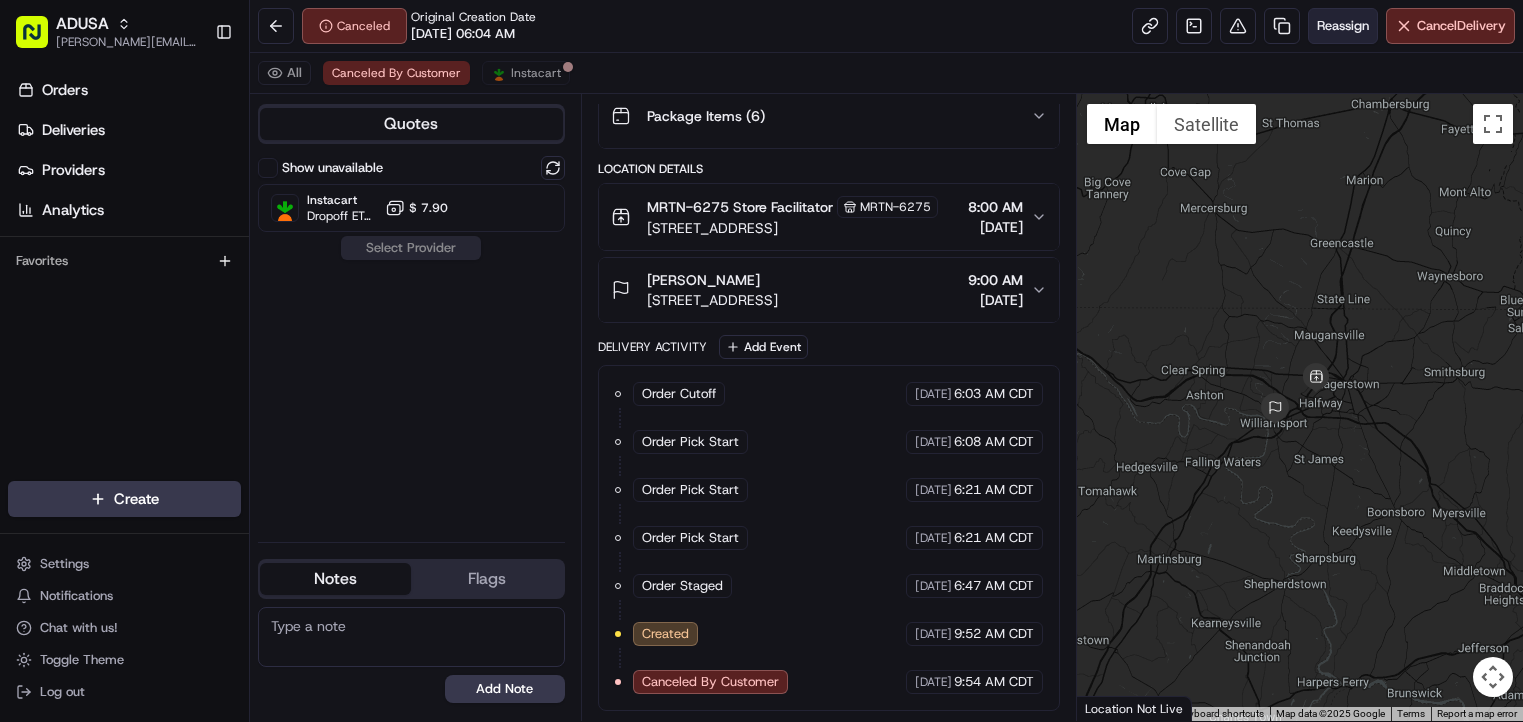click on "Reassign" at bounding box center (1343, 26) 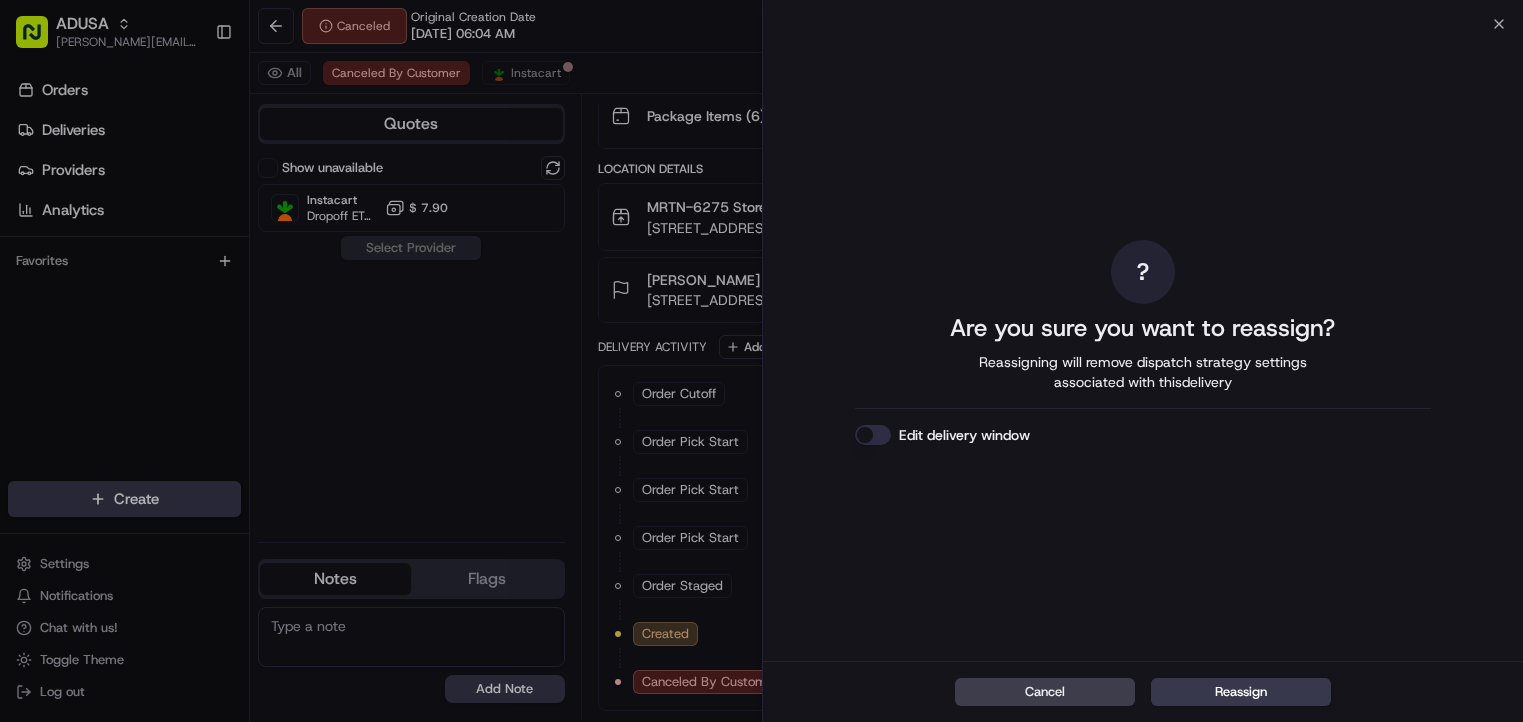 click on "Edit delivery window" at bounding box center (873, 435) 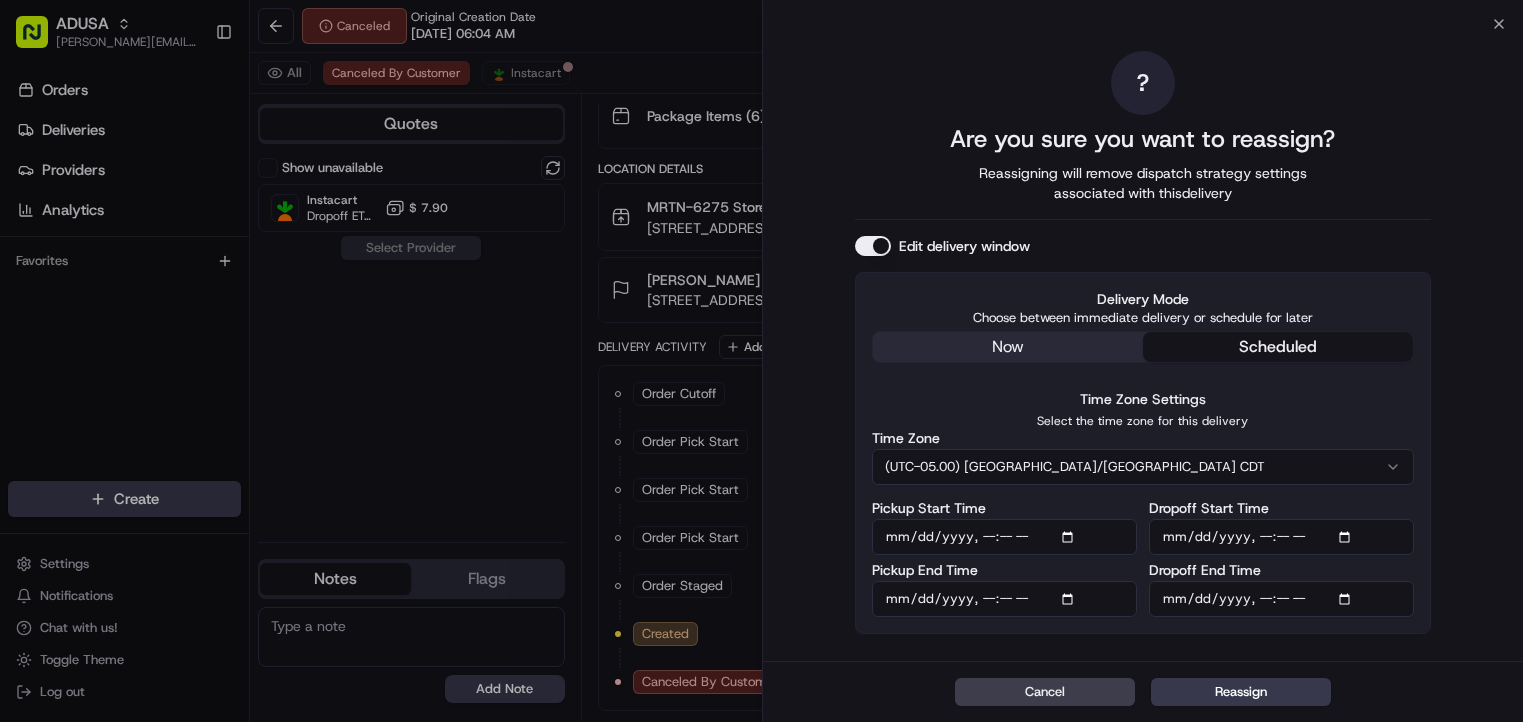 click on "(UTC-05.00) America/Chicago CDT" at bounding box center [1143, 467] 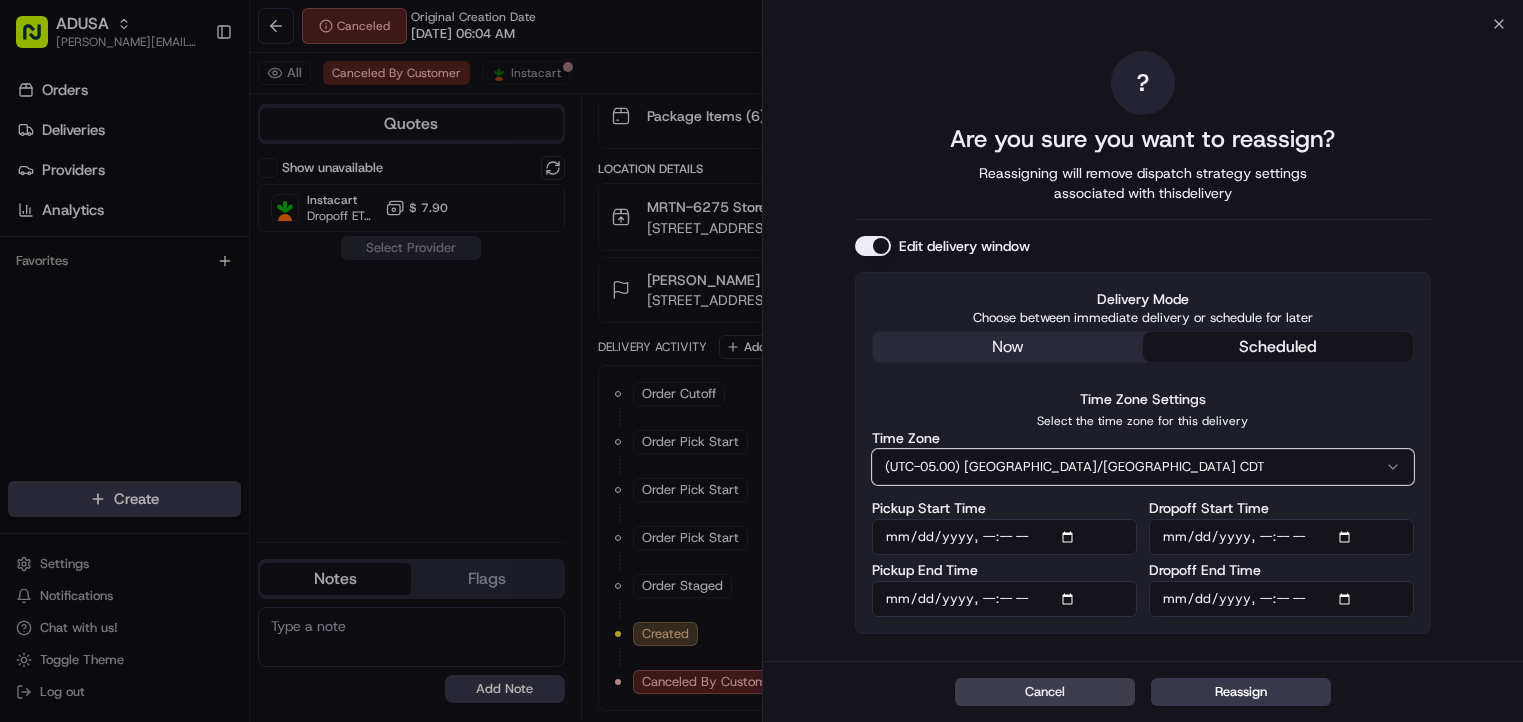 click on "(UTC-05.00) America/Chicago CDT" at bounding box center [1143, 467] 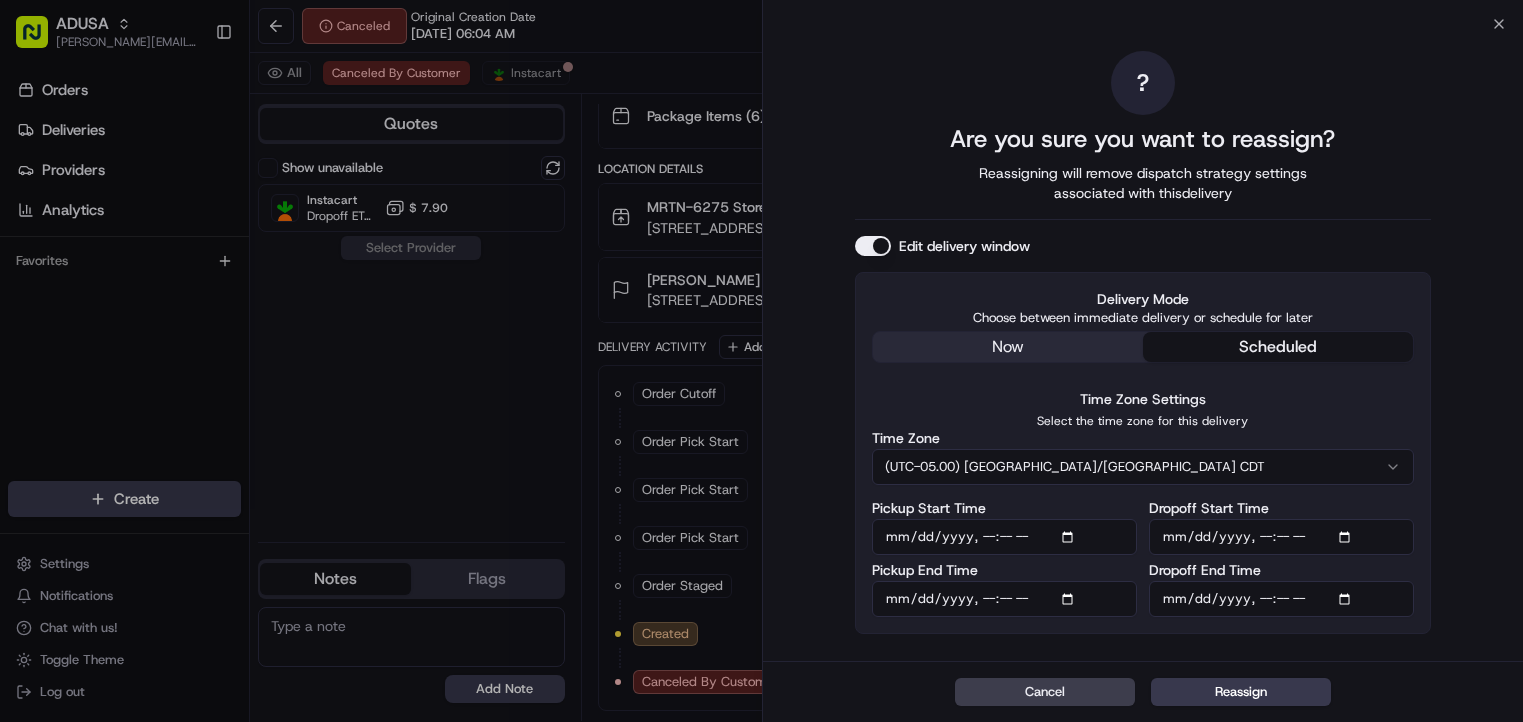 click on "Dropoff Start Time" at bounding box center (1281, 537) 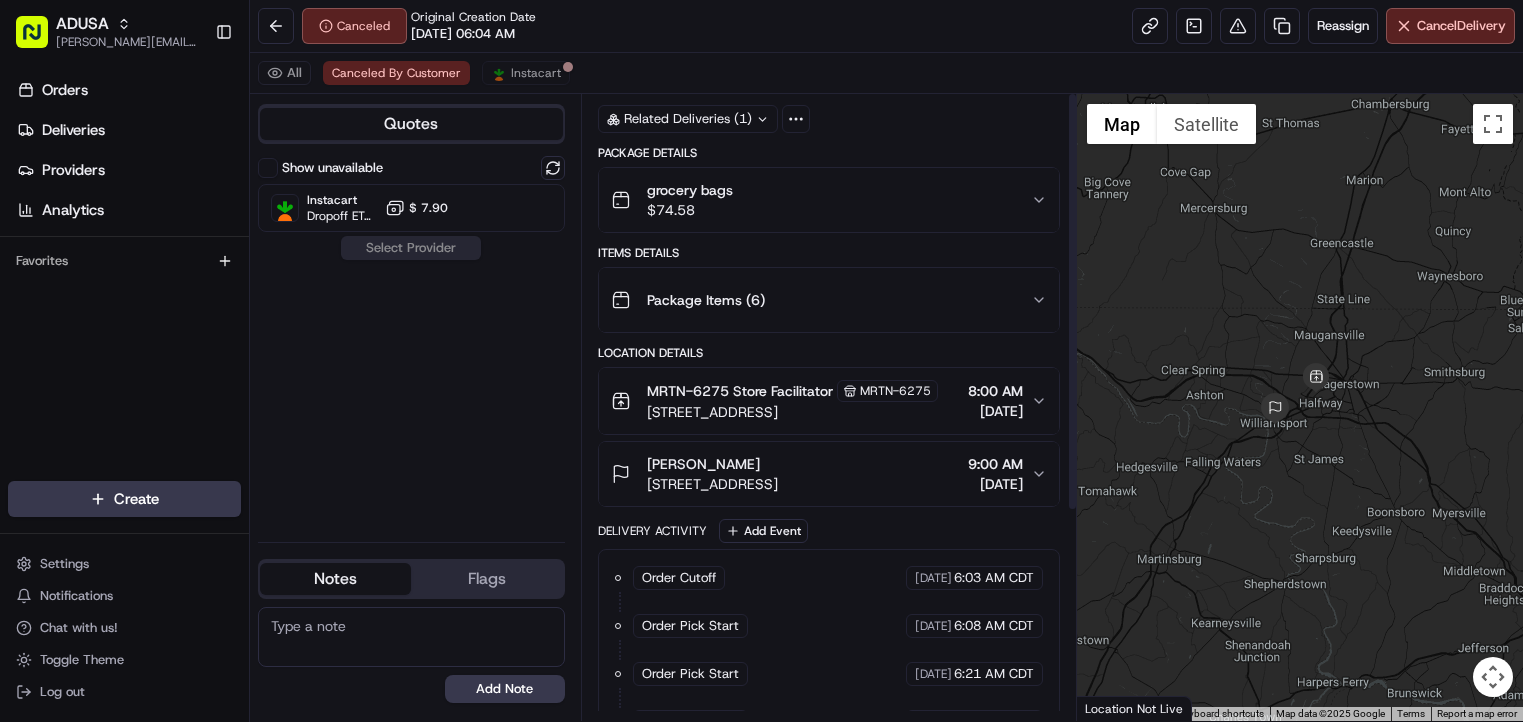 scroll, scrollTop: 0, scrollLeft: 0, axis: both 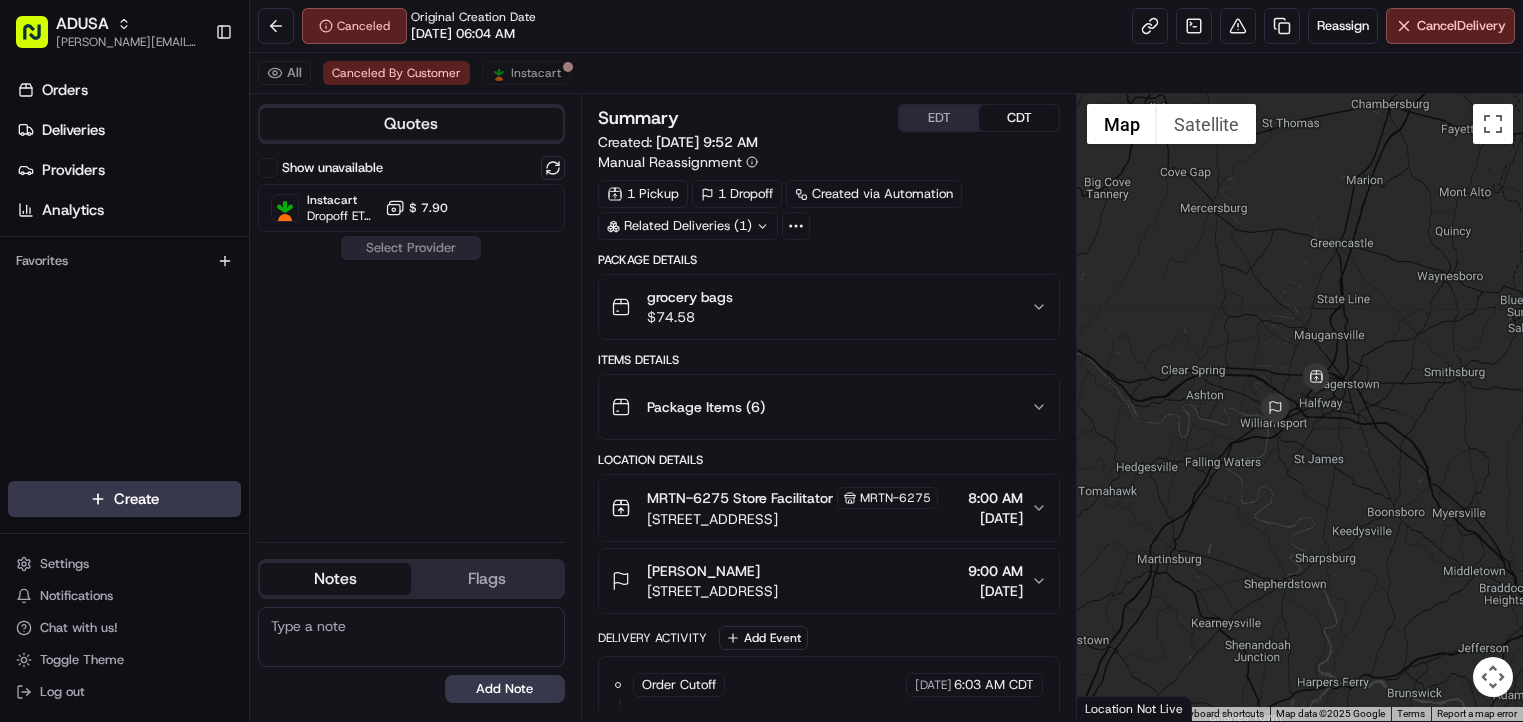 click 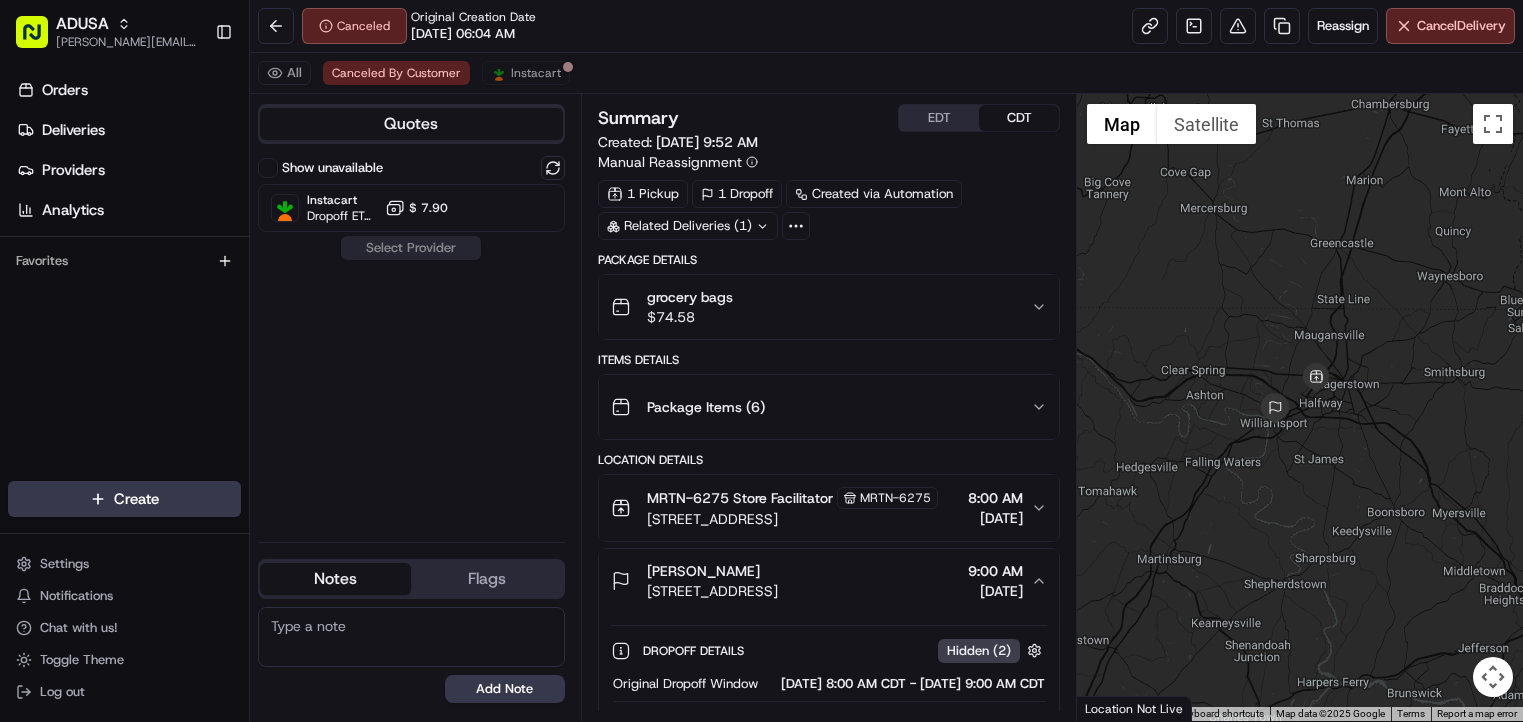 click on "MRTN-6275 Store Facilitator MRTN-6275 1650 C Wesel Blvd, Hagerstown, MD 21740, US 8:00 AM 07/12/2025" at bounding box center (829, 508) 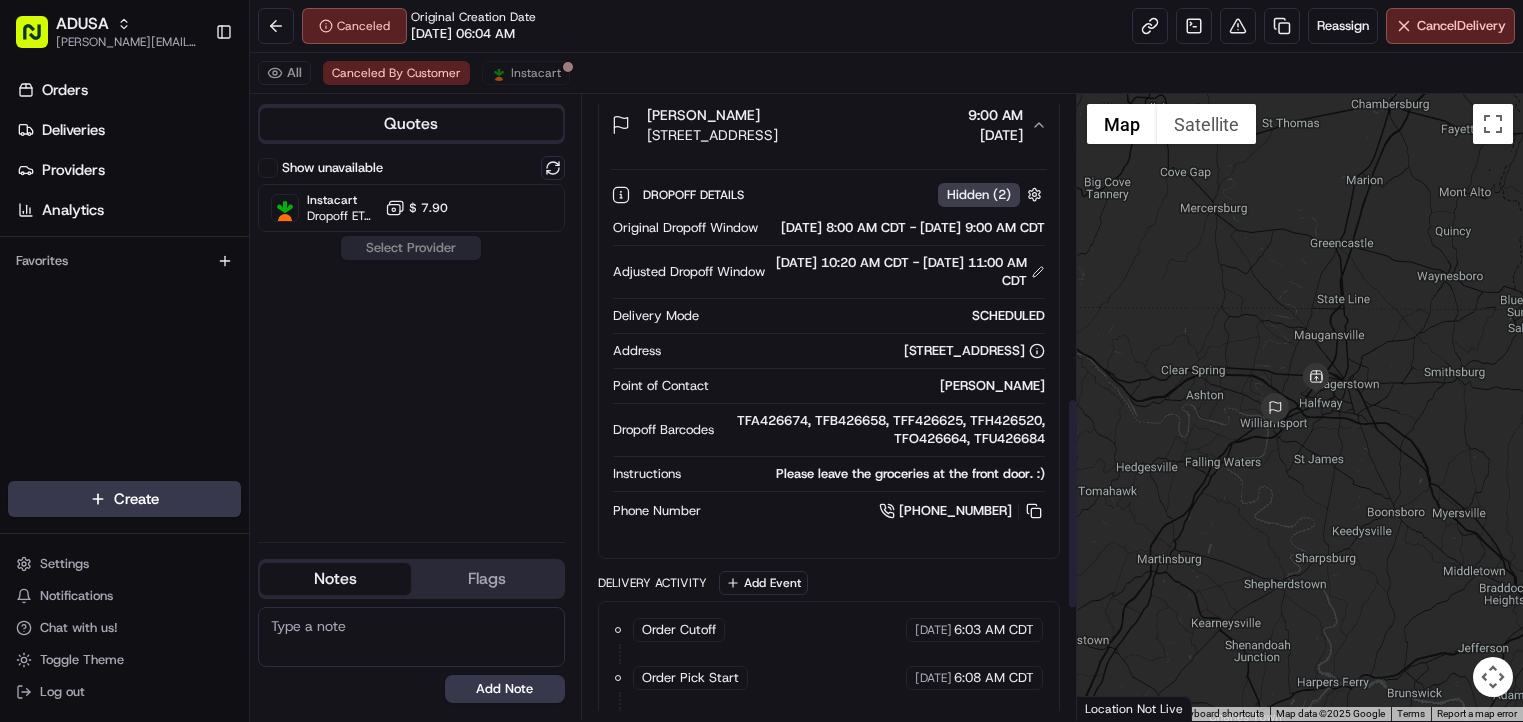 scroll, scrollTop: 900, scrollLeft: 0, axis: vertical 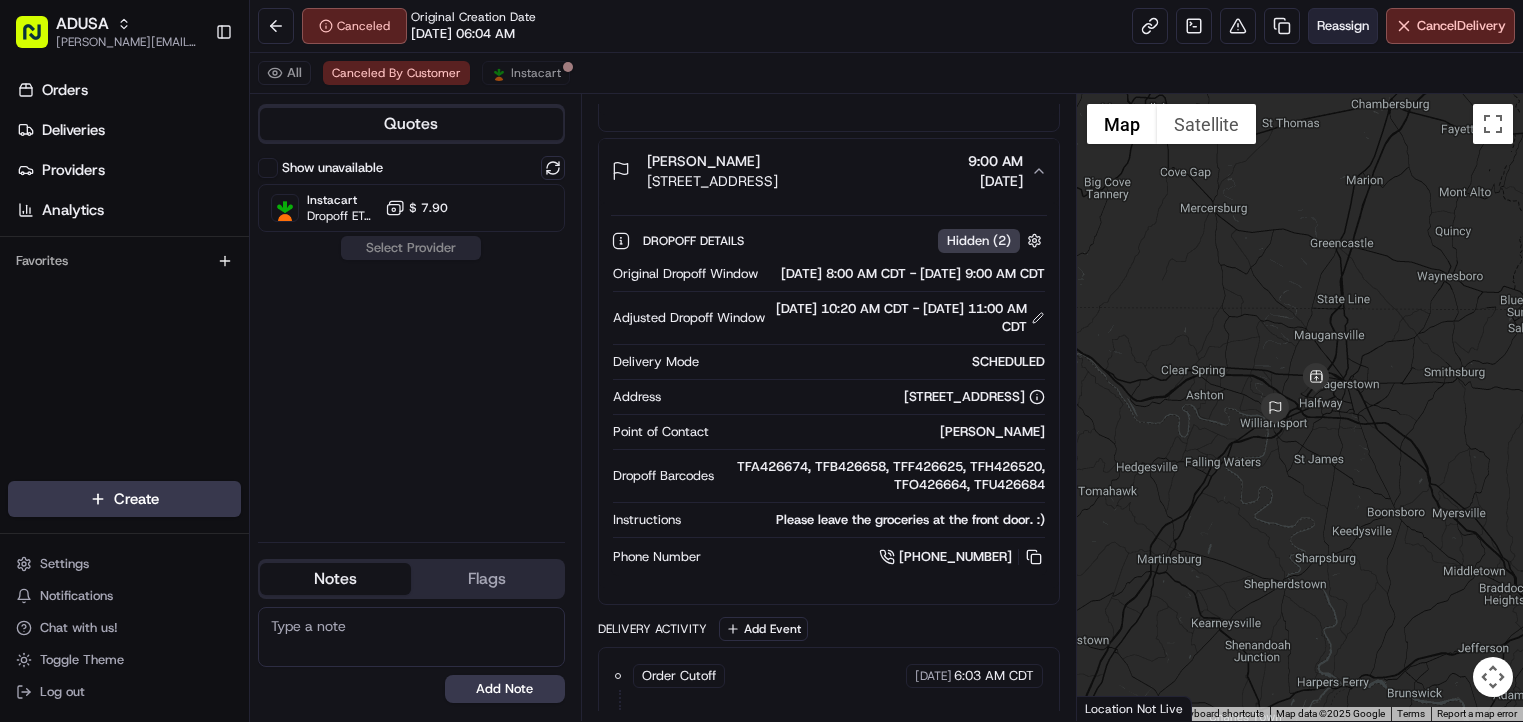 click on "Reassign" at bounding box center (1343, 26) 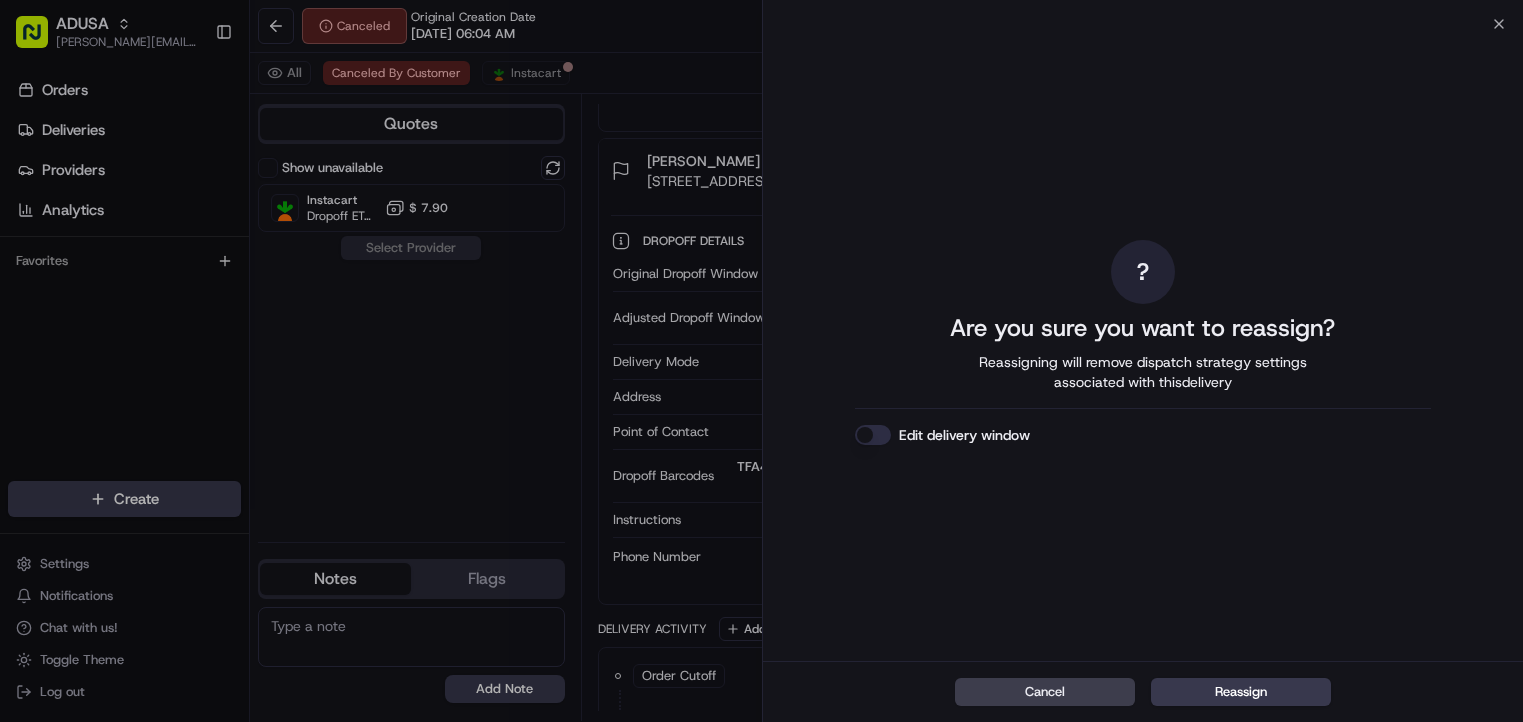 click on "Edit delivery window" at bounding box center (873, 435) 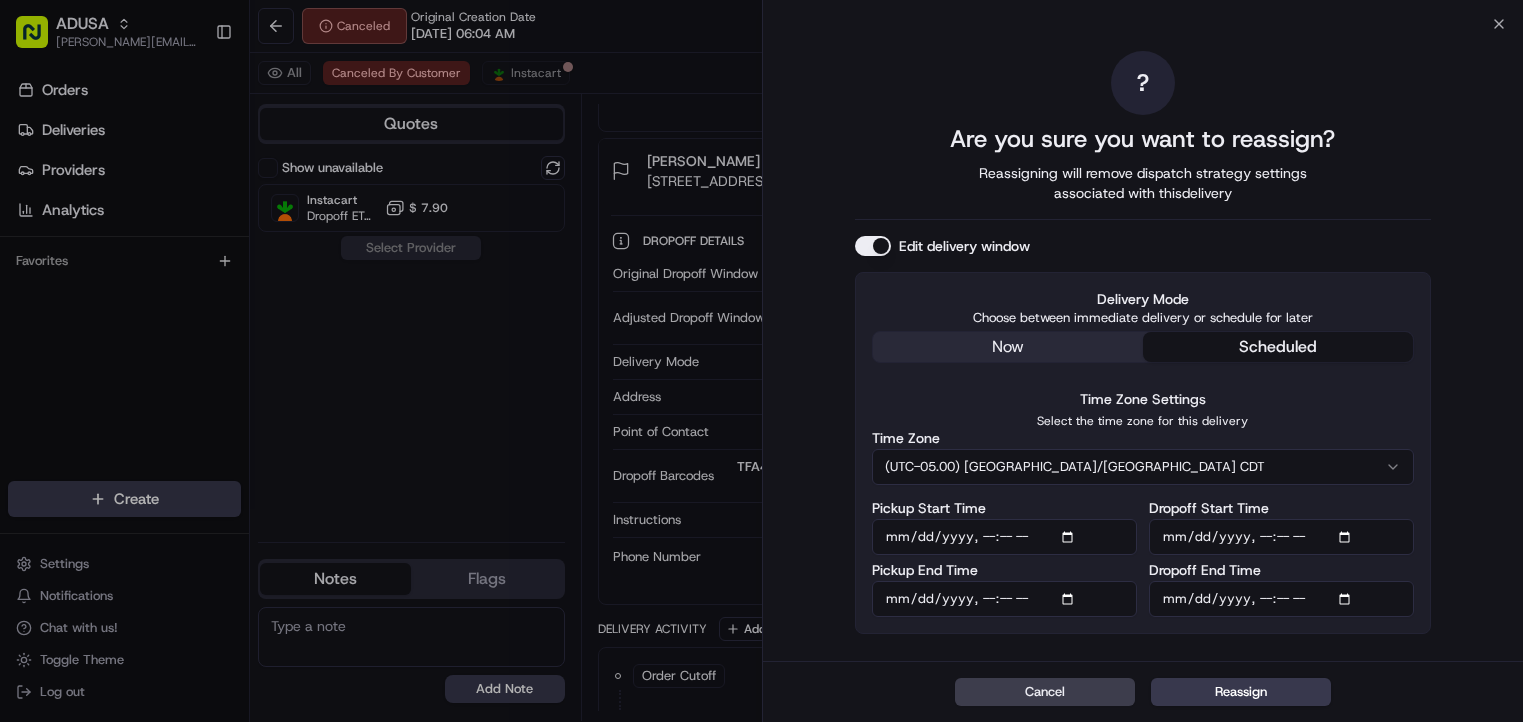 click on "Dropoff Start Time" at bounding box center [1281, 537] 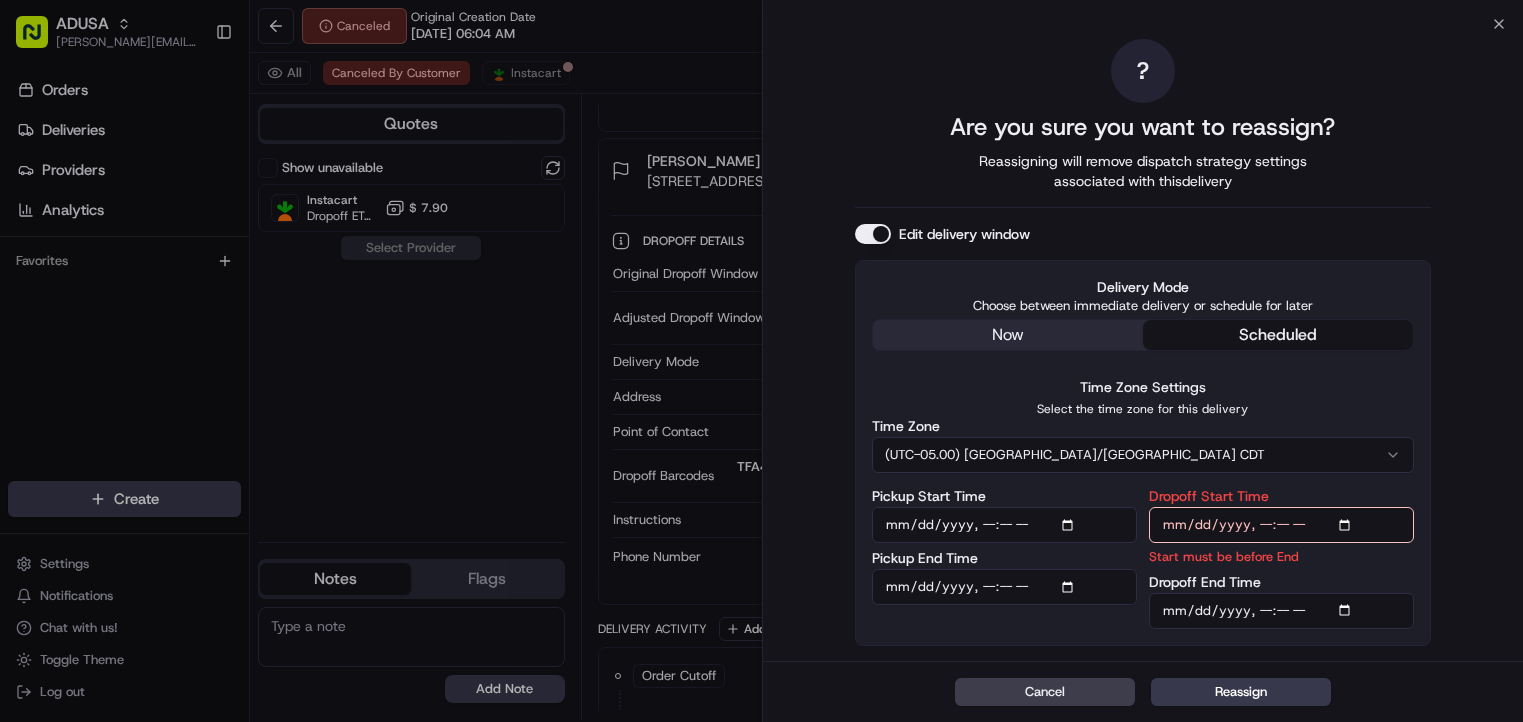 click on "Delivery Mode Choose between immediate delivery or schedule for later now scheduled Time Zone Settings Select the time zone for this delivery Time Zone (UTC-05.00) America/Chicago CDT Pickup Start Time Pickup End Time Dropoff Start Time Start must be before End Dropoff End Time" at bounding box center [1143, 452] 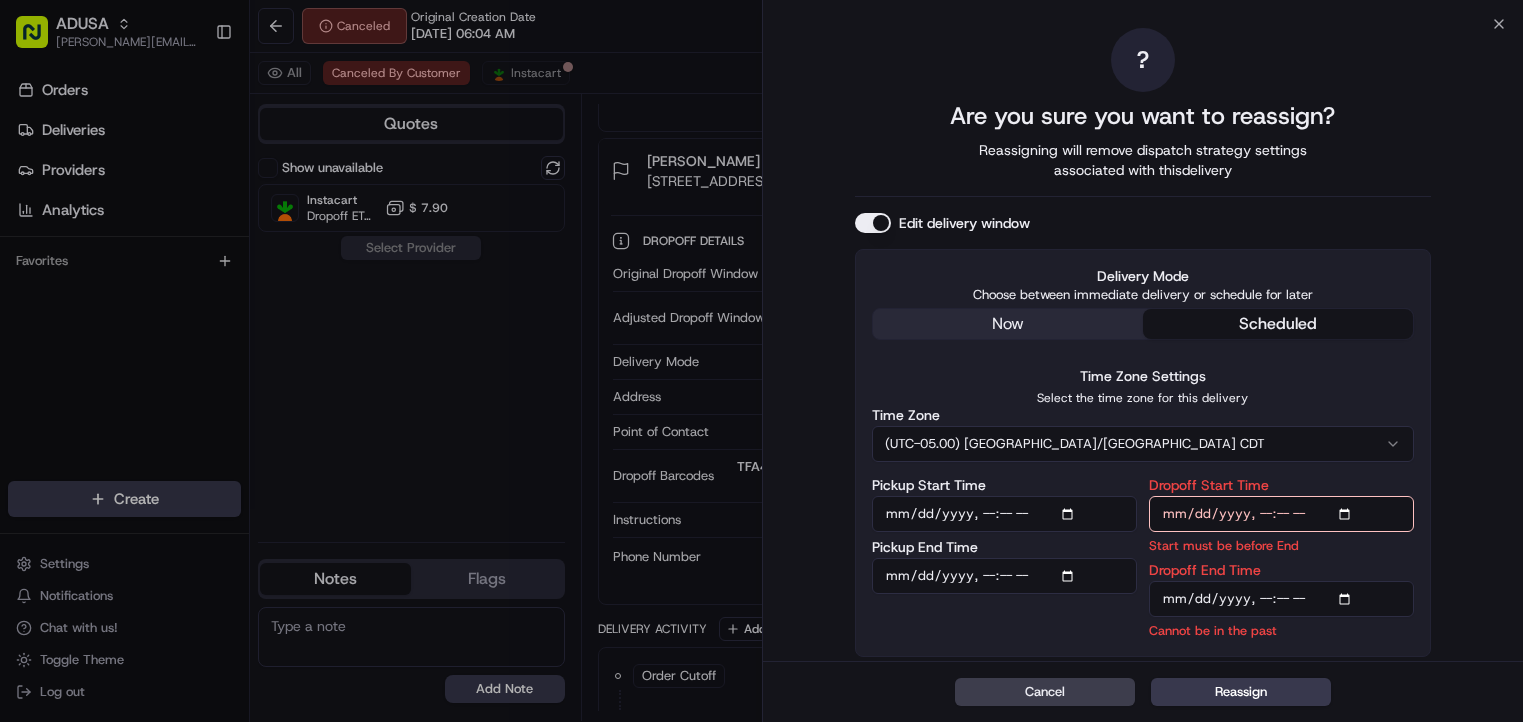 type on "2025-07-12T00:00" 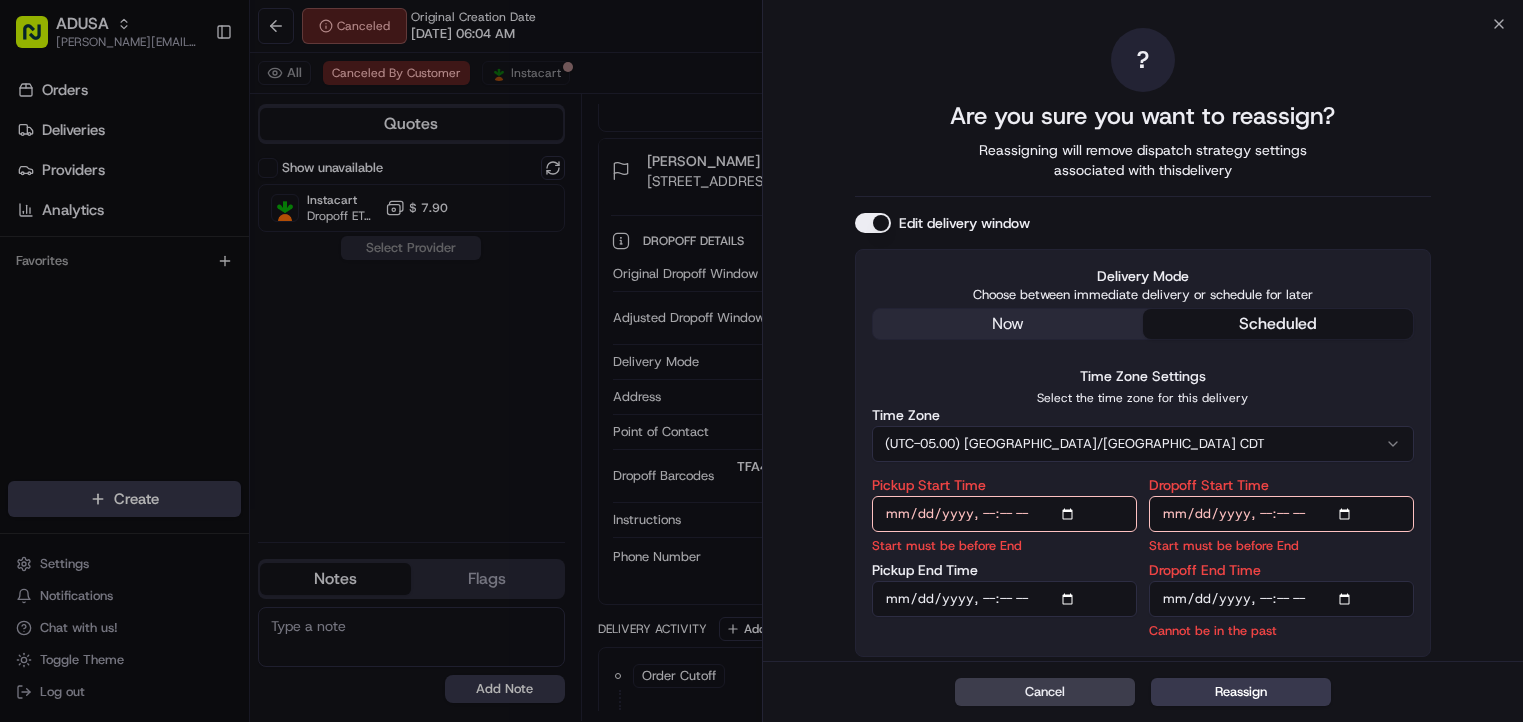 type on "2025-07-12T11:00" 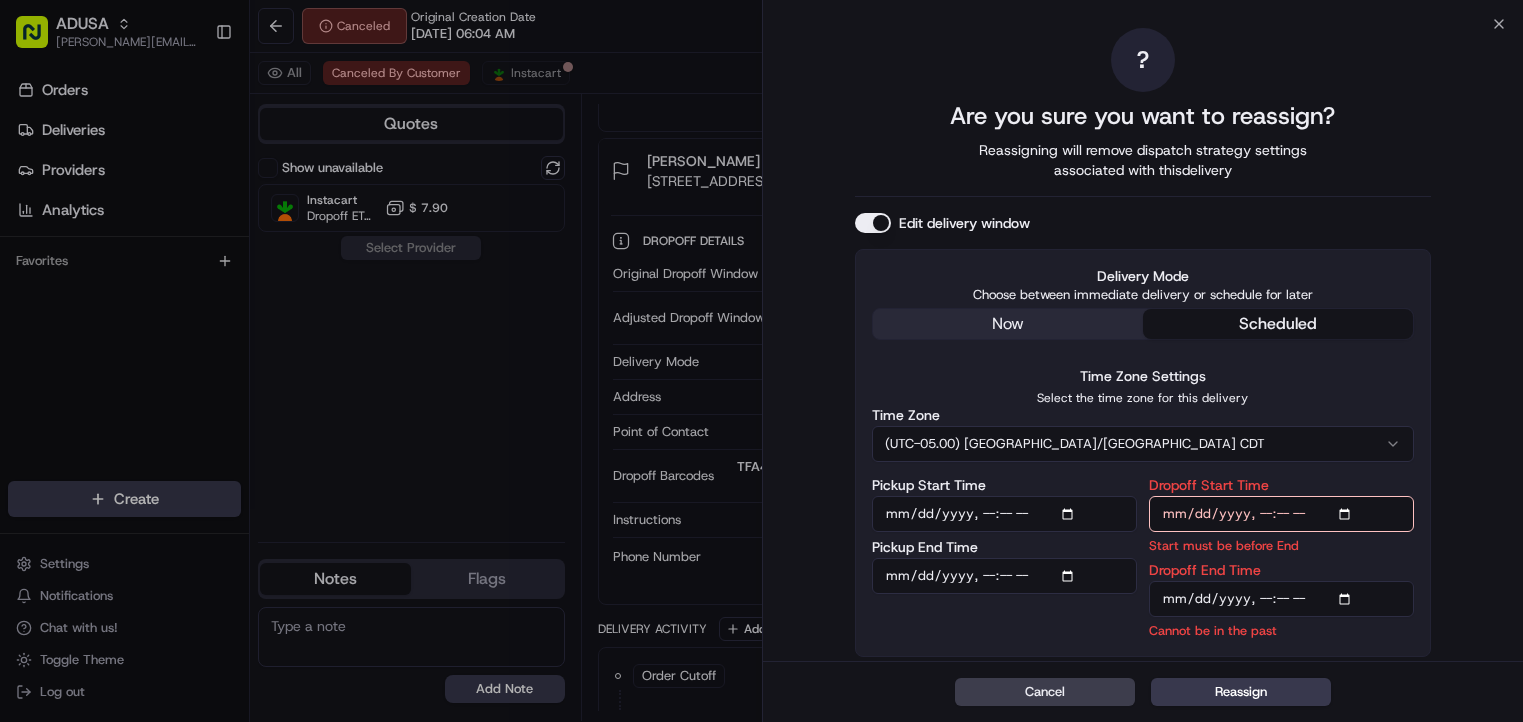 type on "2025-07-12T11:30" 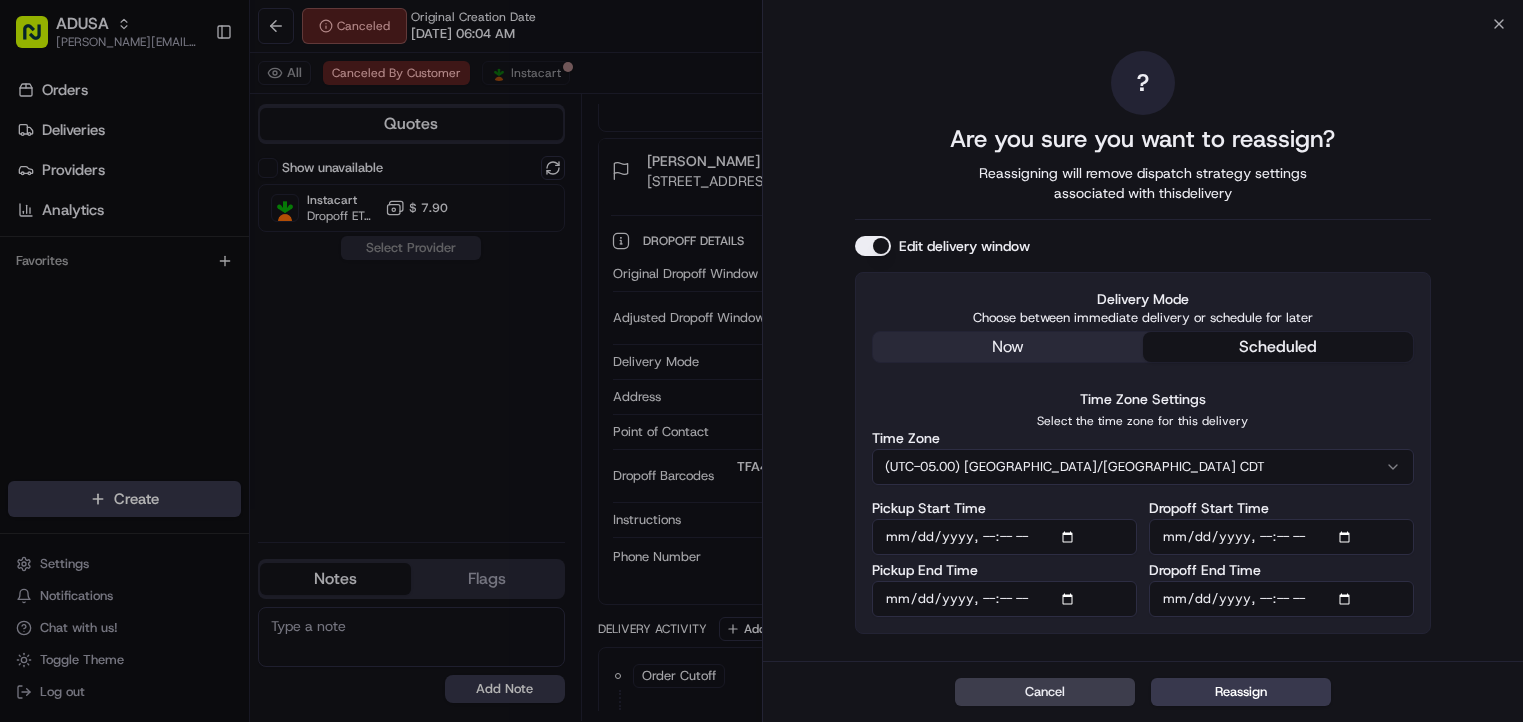 click on "? Are you sure you want to reassign? Reassigning will remove dispatch strategy settings associated with this  delivery Edit delivery window Delivery Mode Choose between immediate delivery or schedule for later now scheduled Time Zone Settings Select the time zone for this delivery Time Zone (UTC-05.00) America/Chicago CDT Pickup Start Time Pickup End Time Dropoff Start Time Dropoff End Time" at bounding box center (1143, 342) 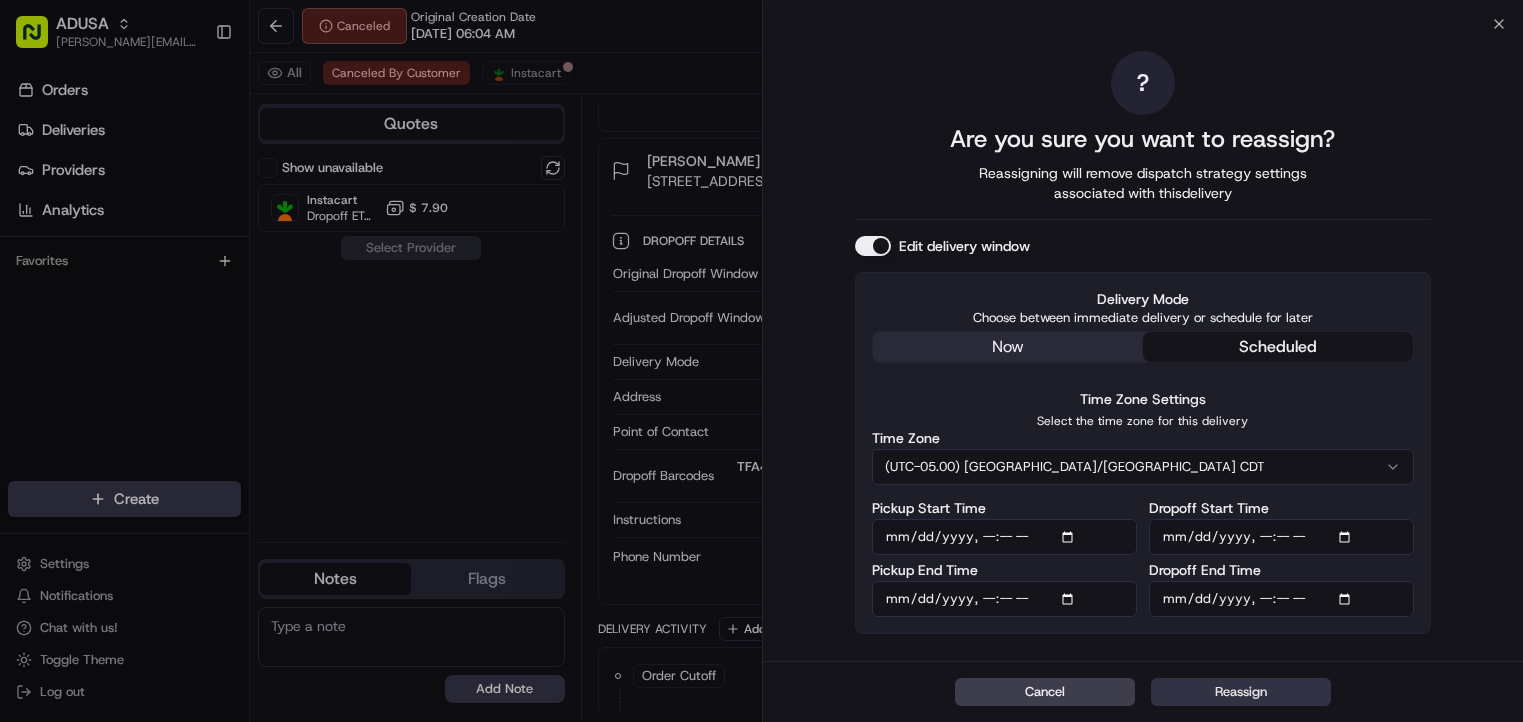 click on "Reassign" at bounding box center [1241, 692] 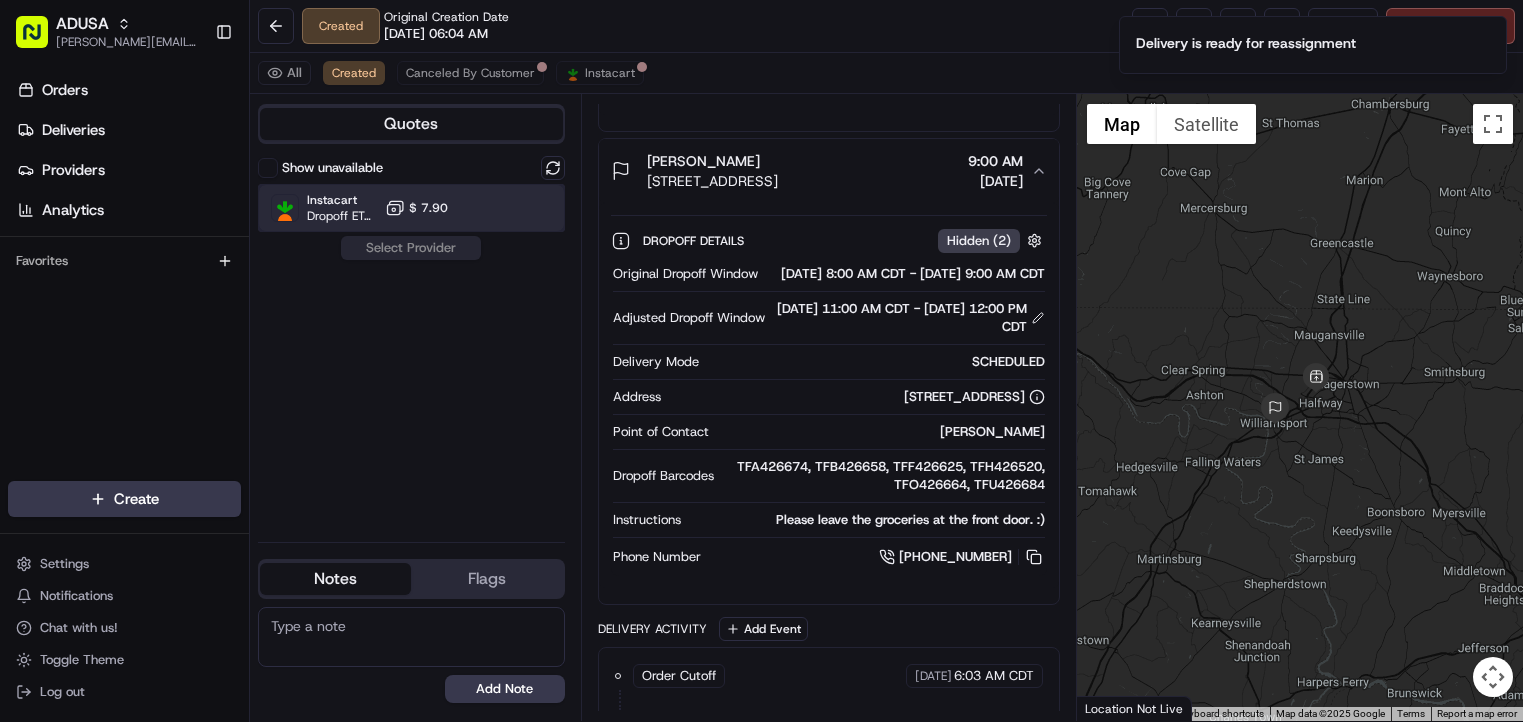 click on "Instacart Dropoff ETA   - $   7.90" at bounding box center [411, 208] 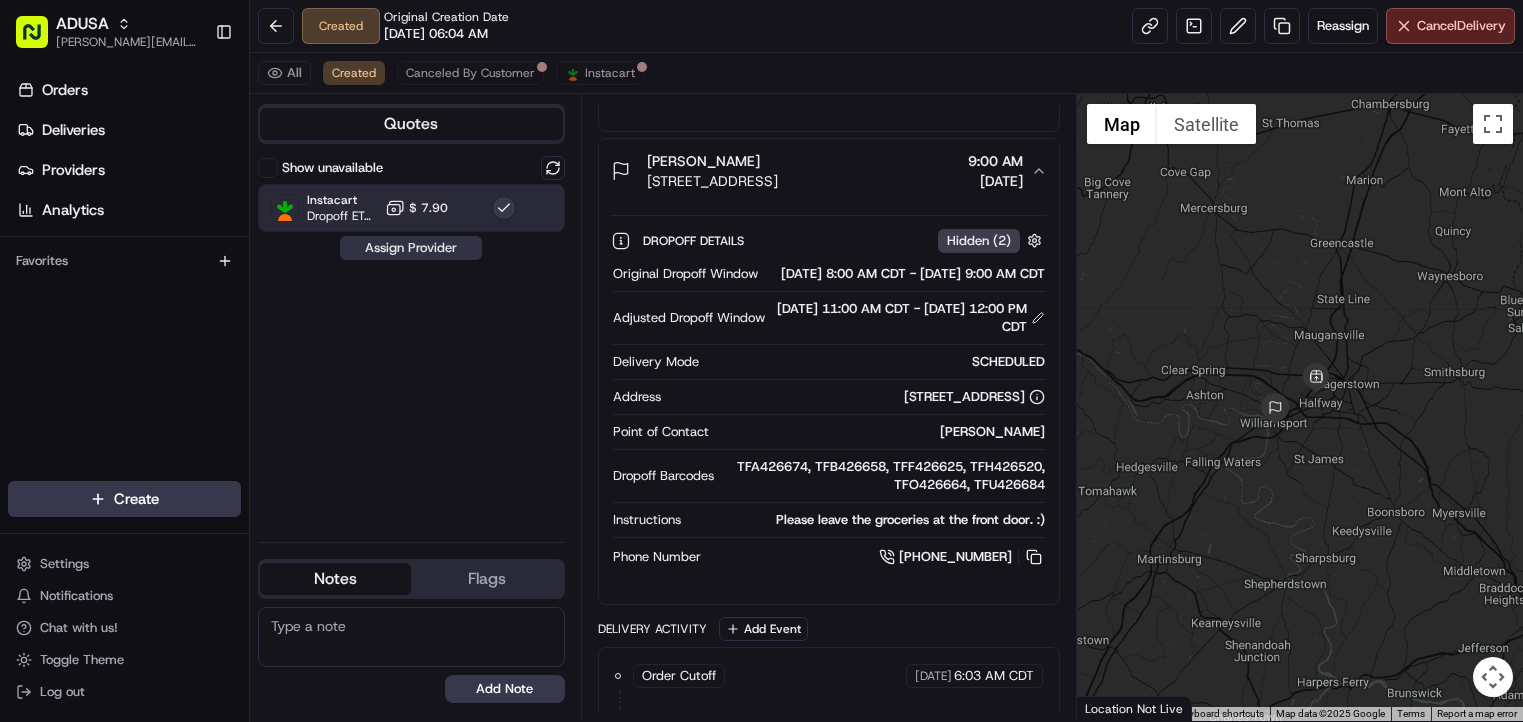 click on "Assign Provider" at bounding box center (411, 248) 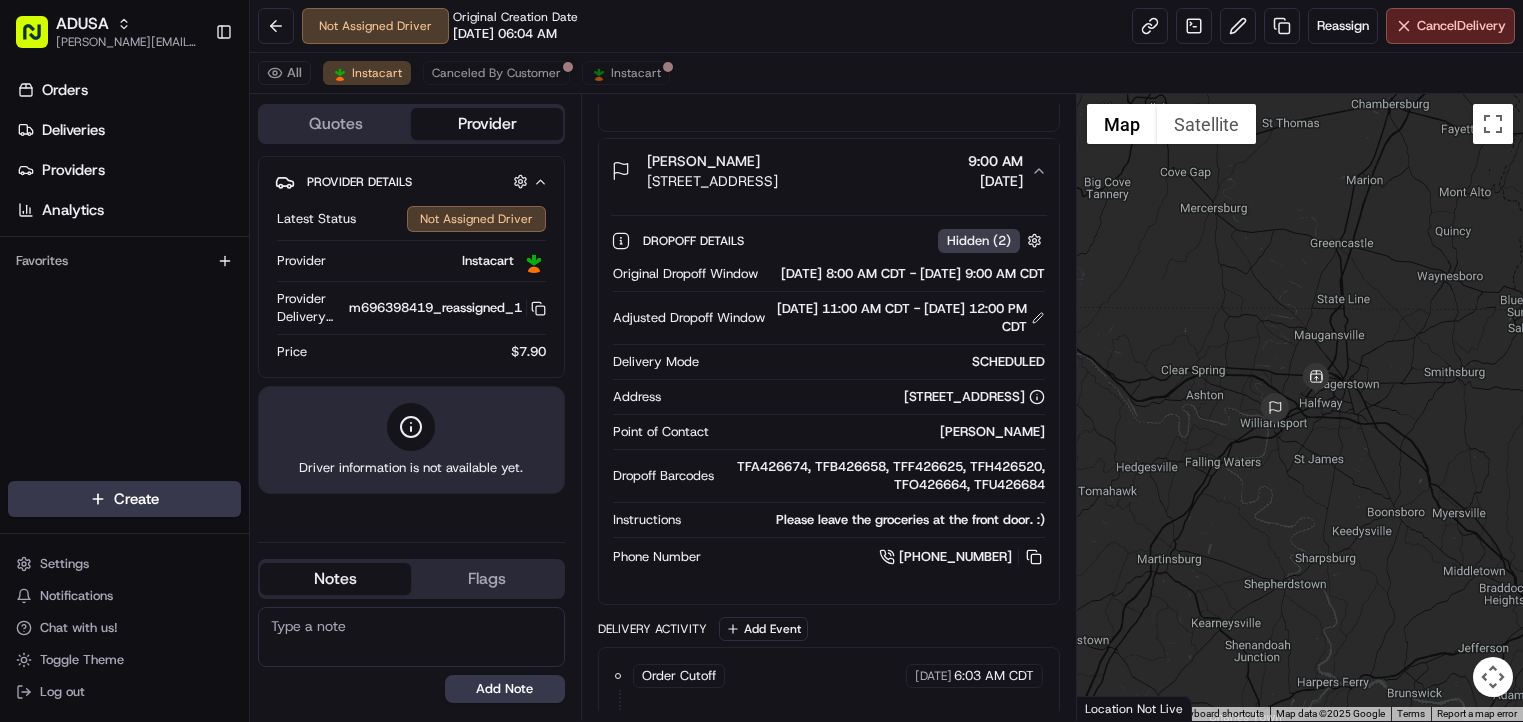 click at bounding box center (411, 637) 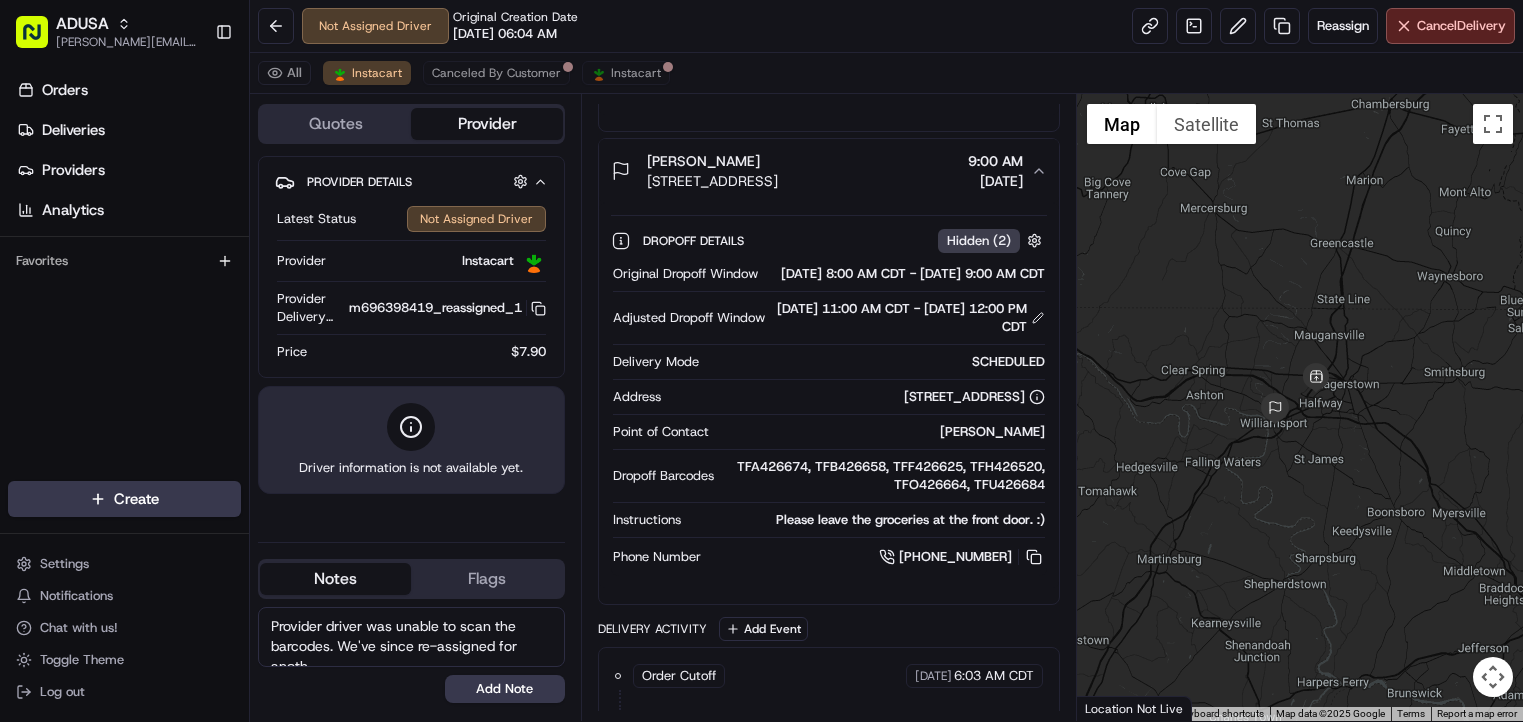 scroll, scrollTop: 9, scrollLeft: 0, axis: vertical 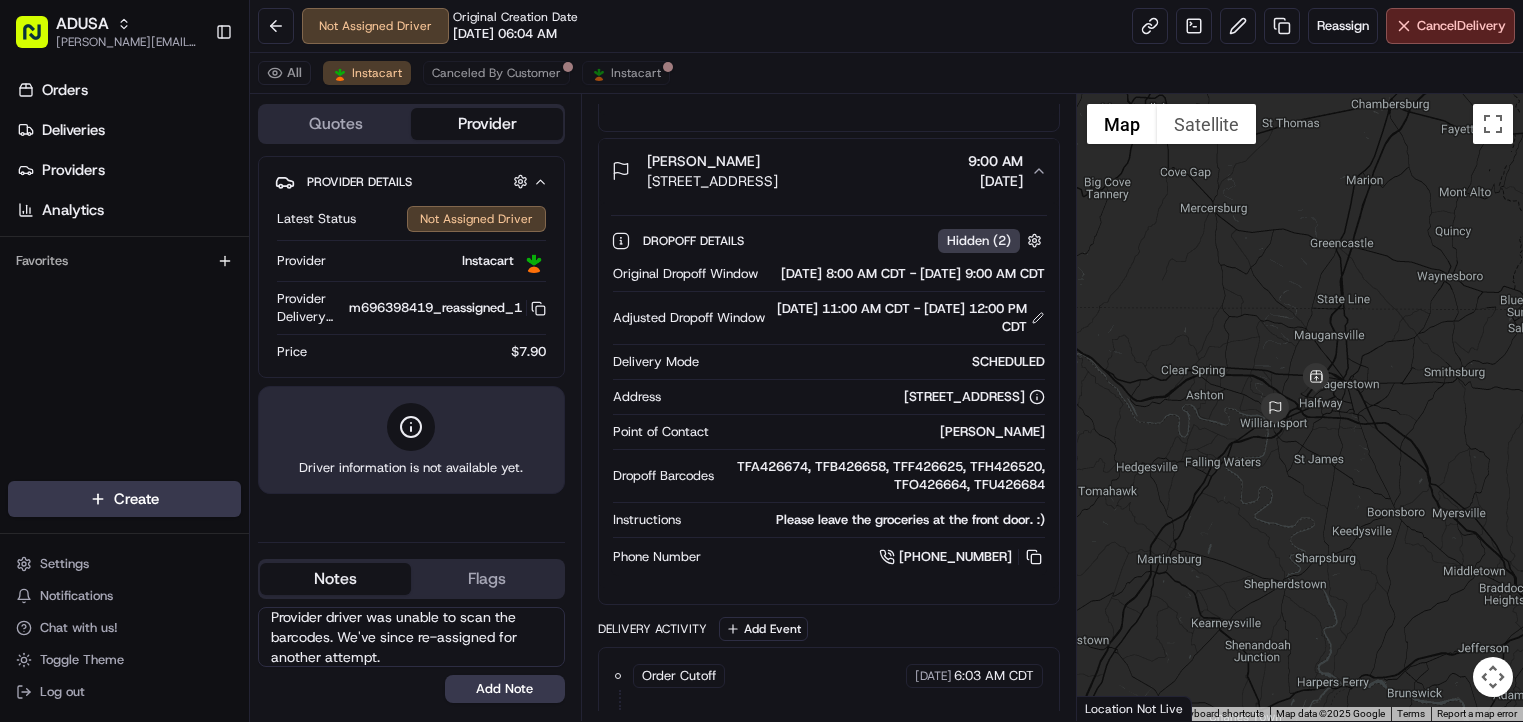 drag, startPoint x: 412, startPoint y: 638, endPoint x: 398, endPoint y: 639, distance: 14.035668 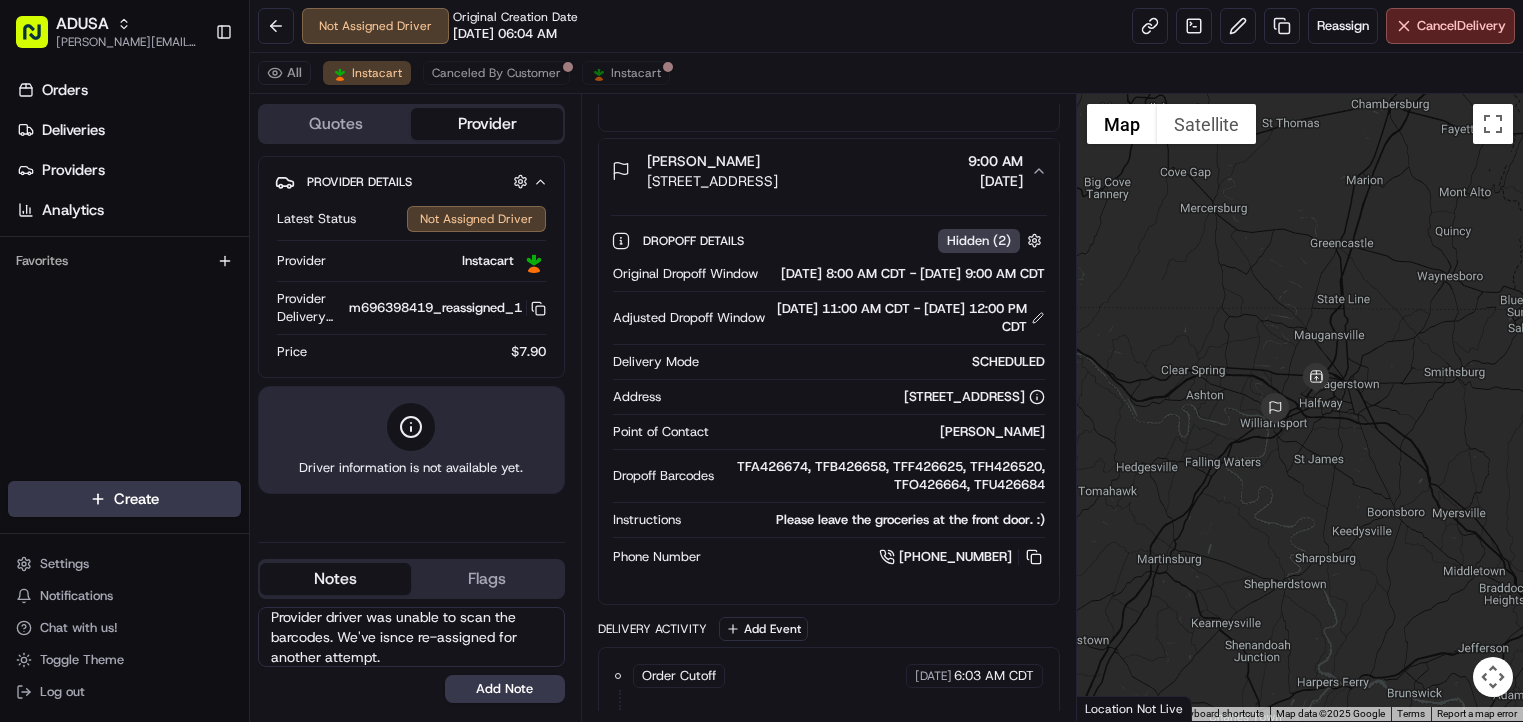 drag, startPoint x: 377, startPoint y: 636, endPoint x: 412, endPoint y: 635, distance: 35.014282 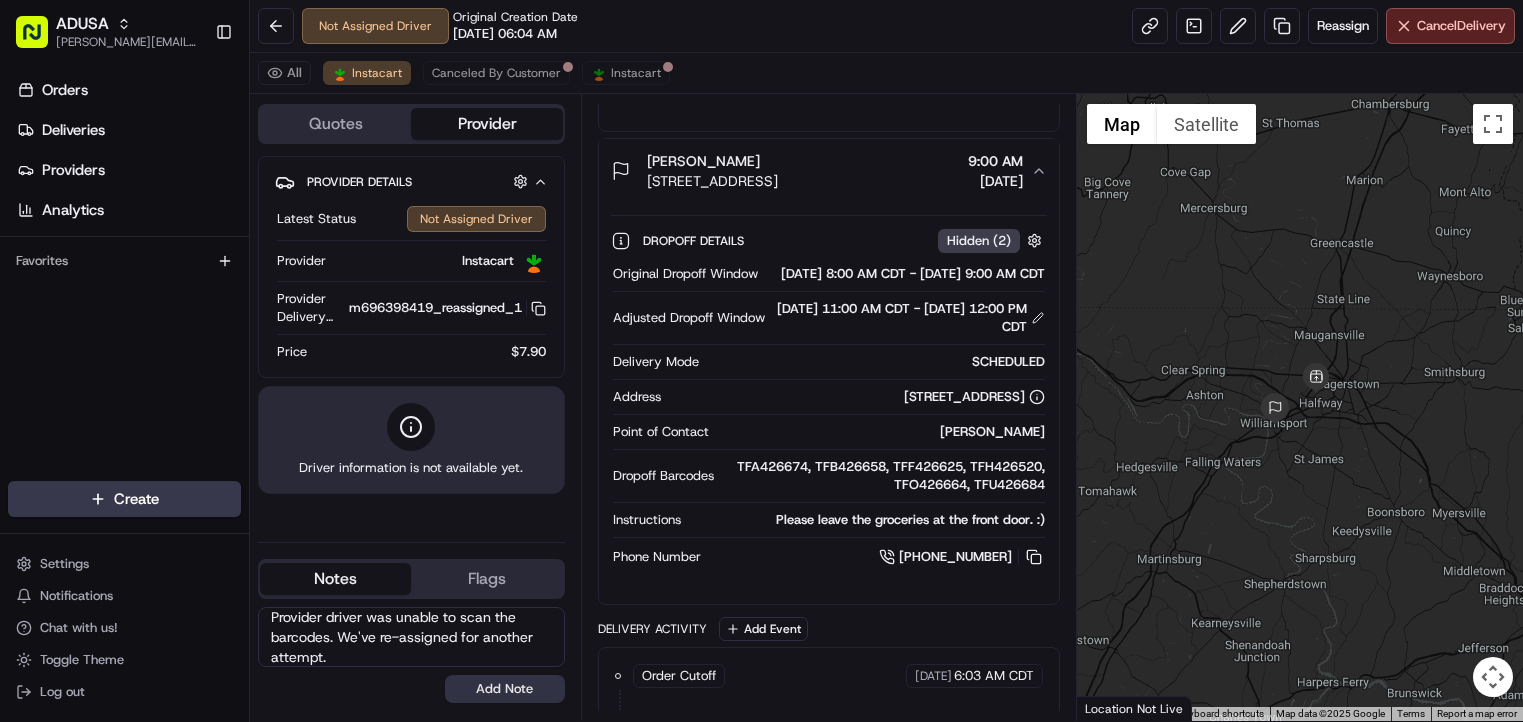 type on "Provider driver was unable to scan the barcodes. We've re-assigned for another attempt." 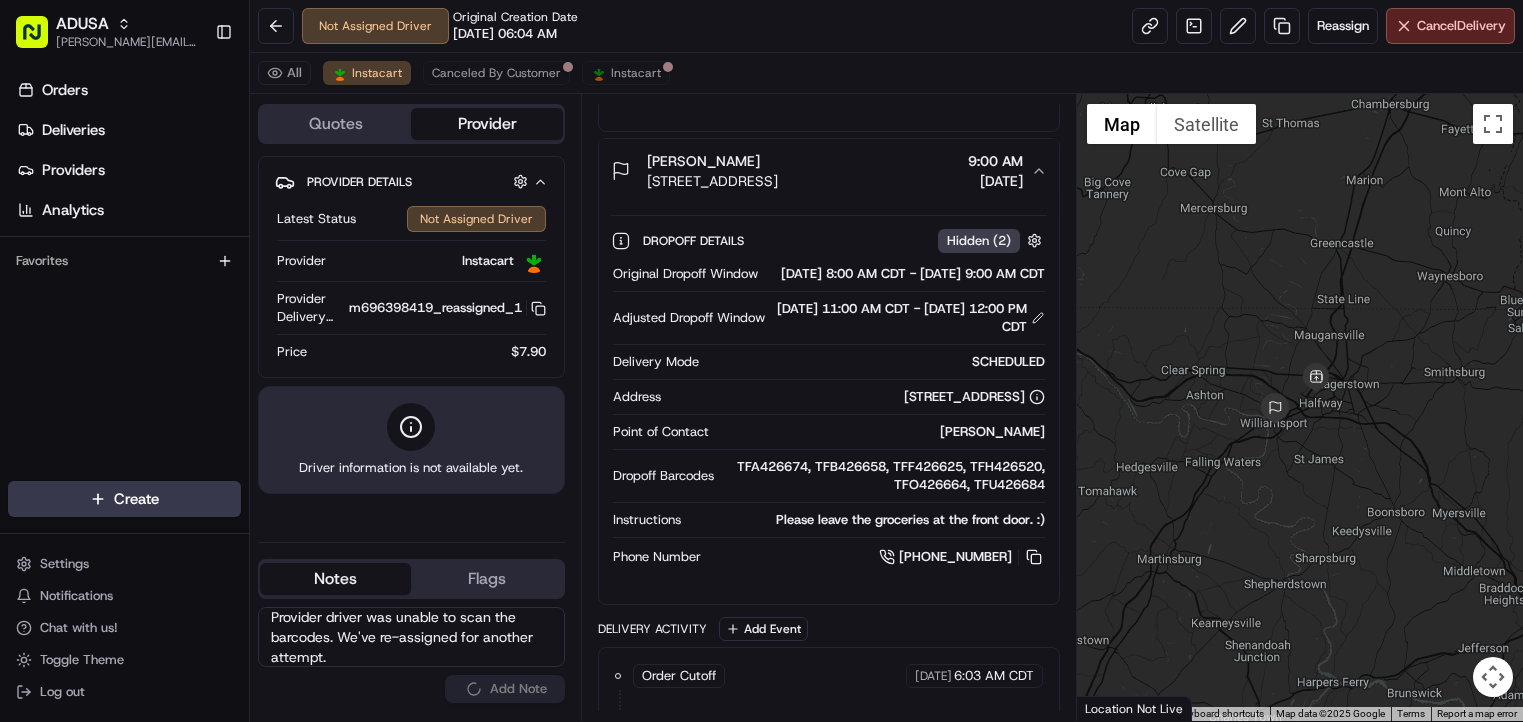 type 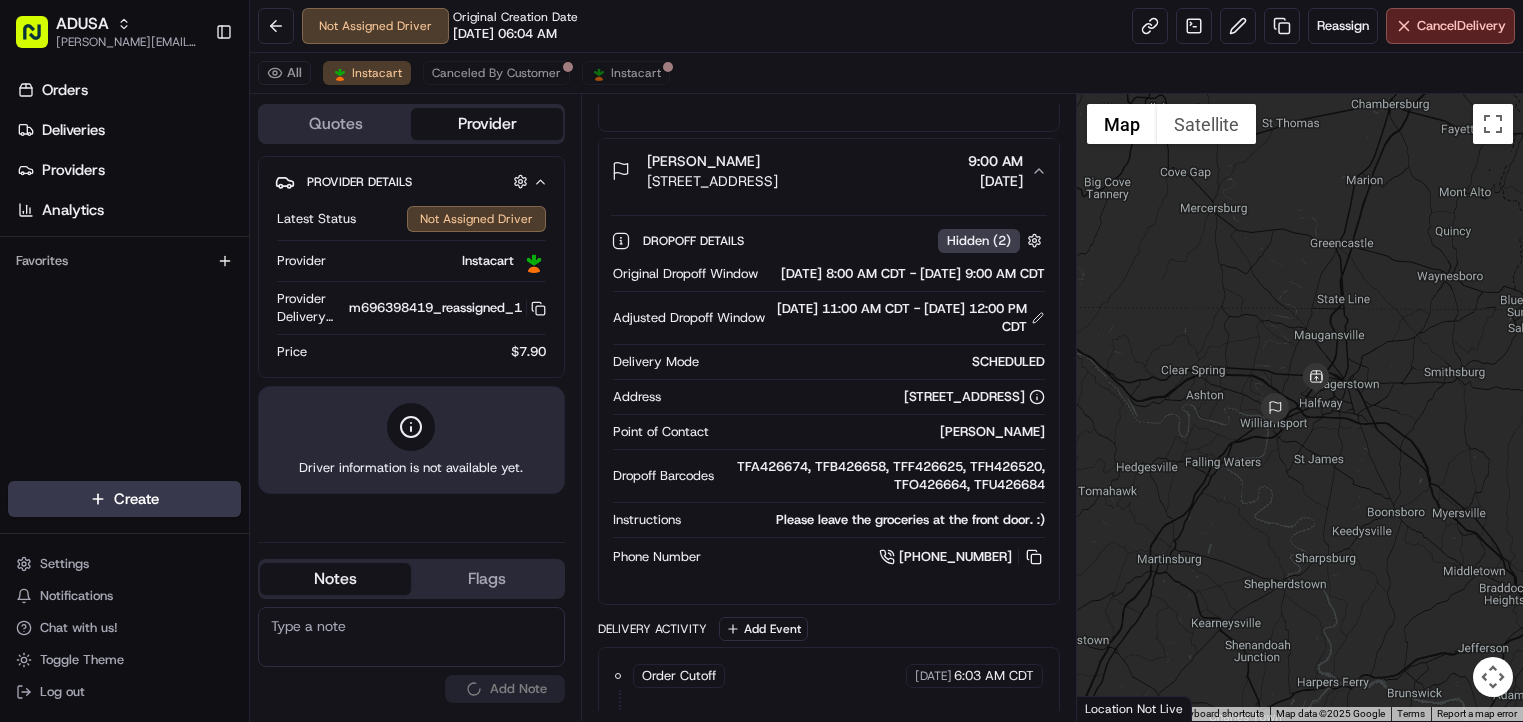 scroll, scrollTop: 0, scrollLeft: 0, axis: both 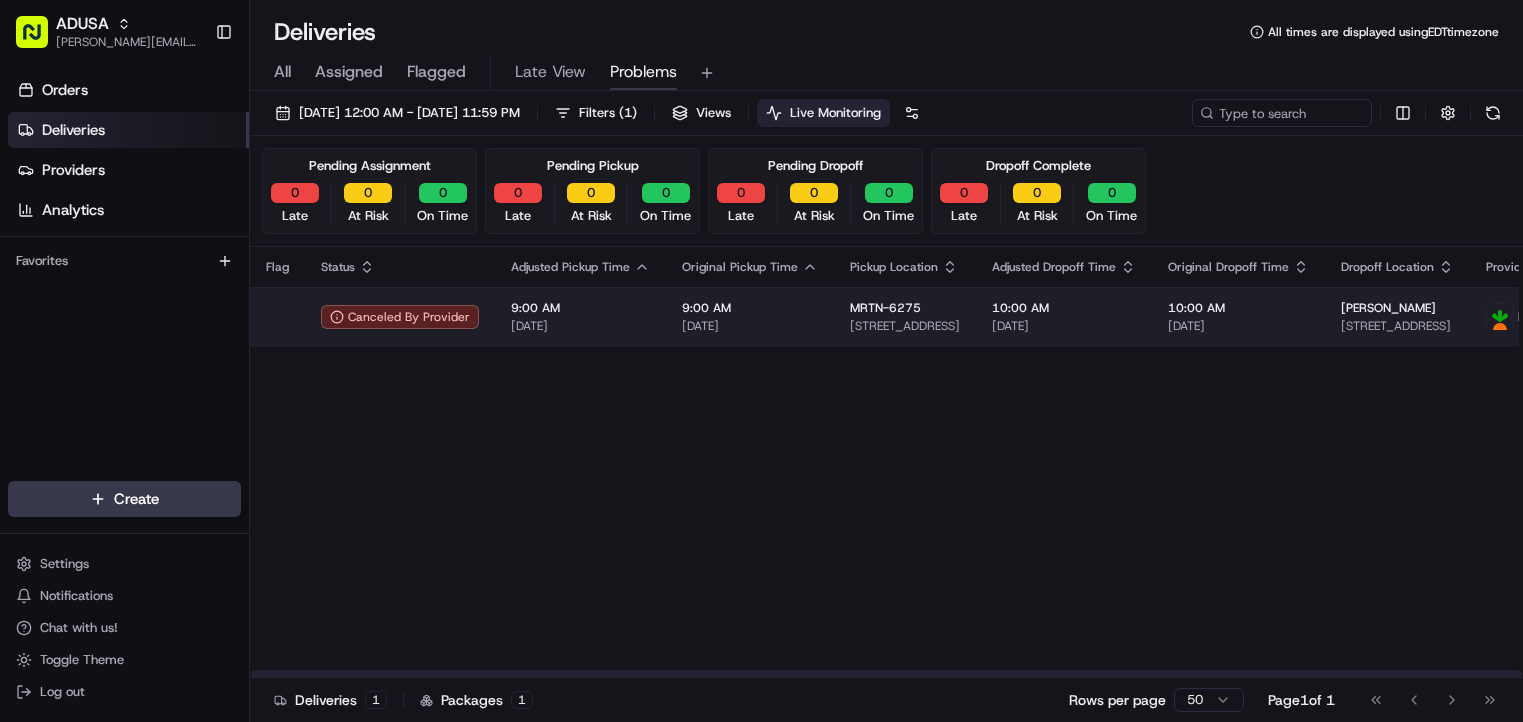 click on "MRTN-6275" at bounding box center (885, 308) 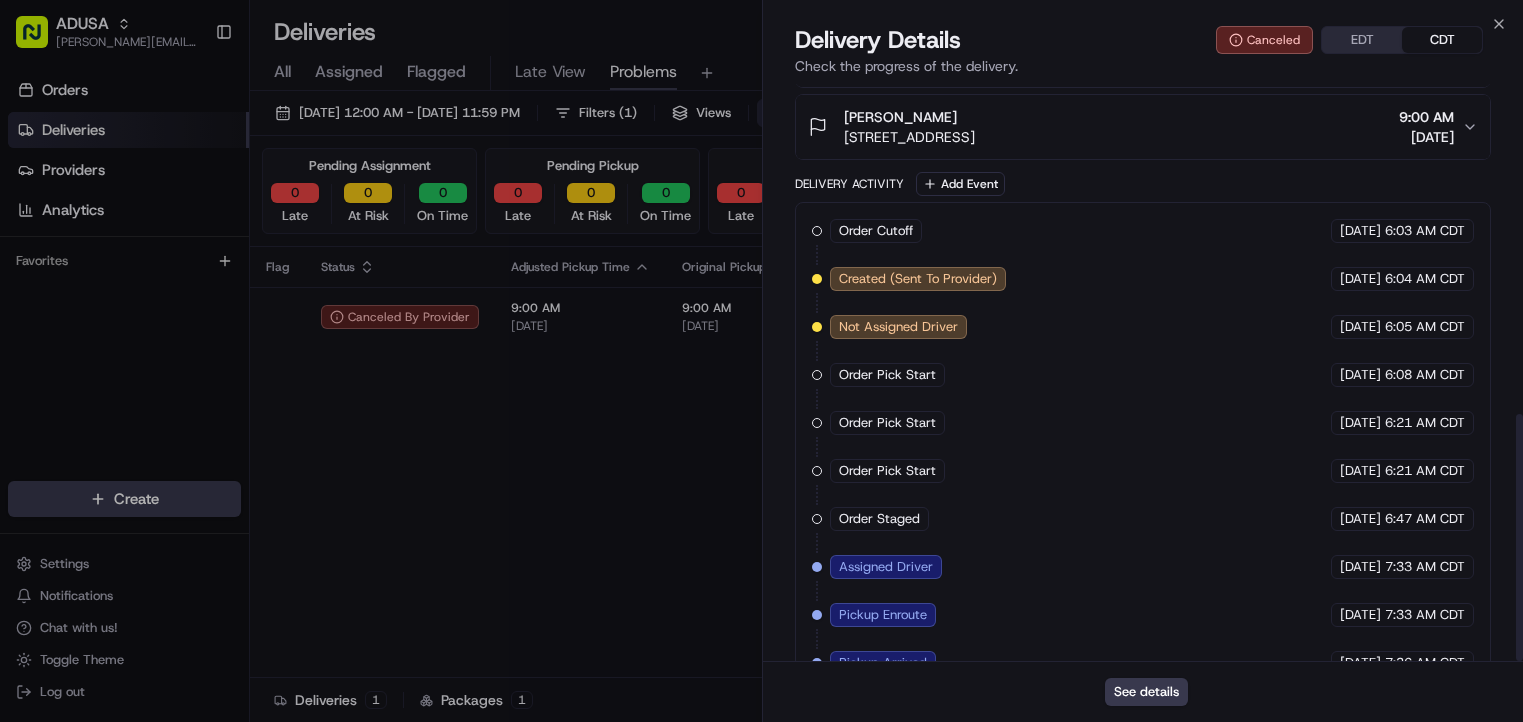 scroll, scrollTop: 771, scrollLeft: 0, axis: vertical 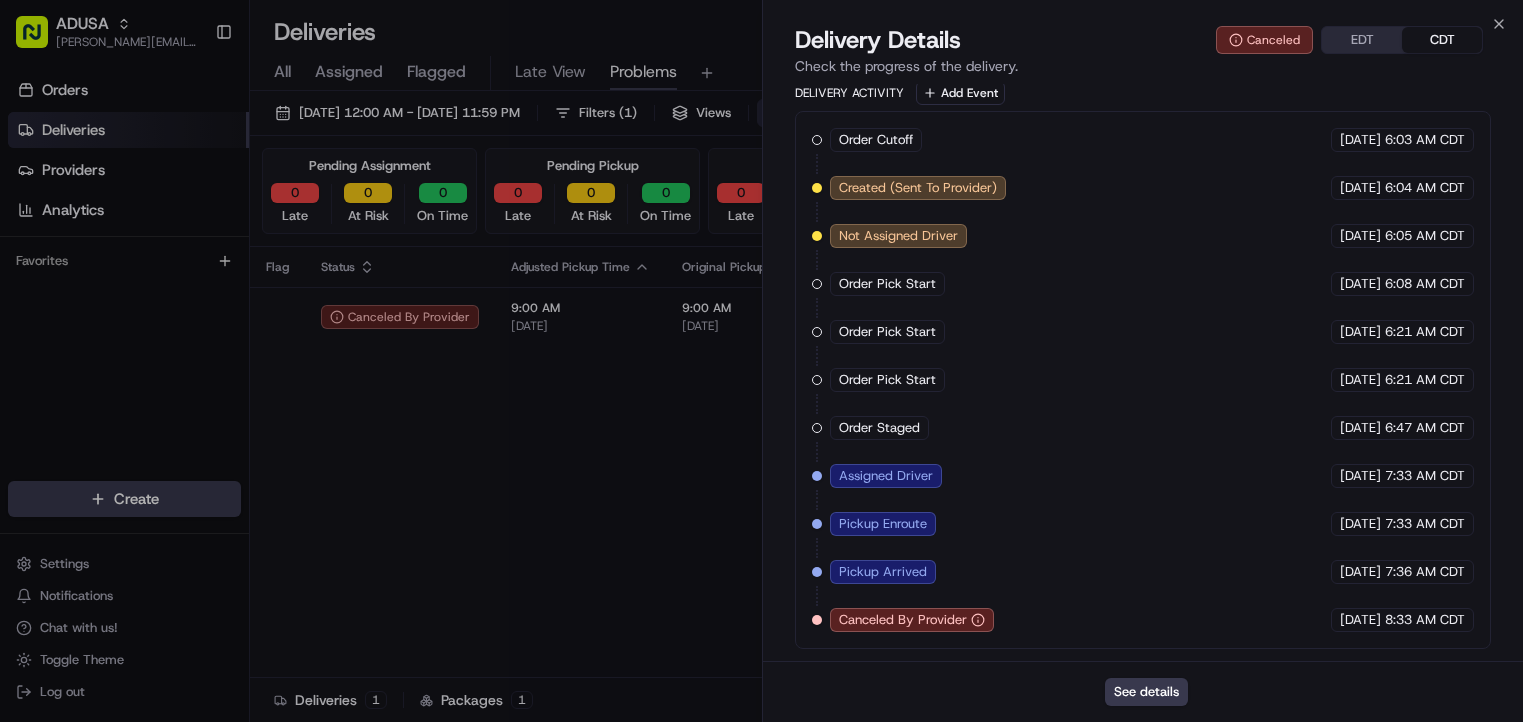 drag, startPoint x: 1275, startPoint y: 699, endPoint x: 444, endPoint y: 442, distance: 869.8333 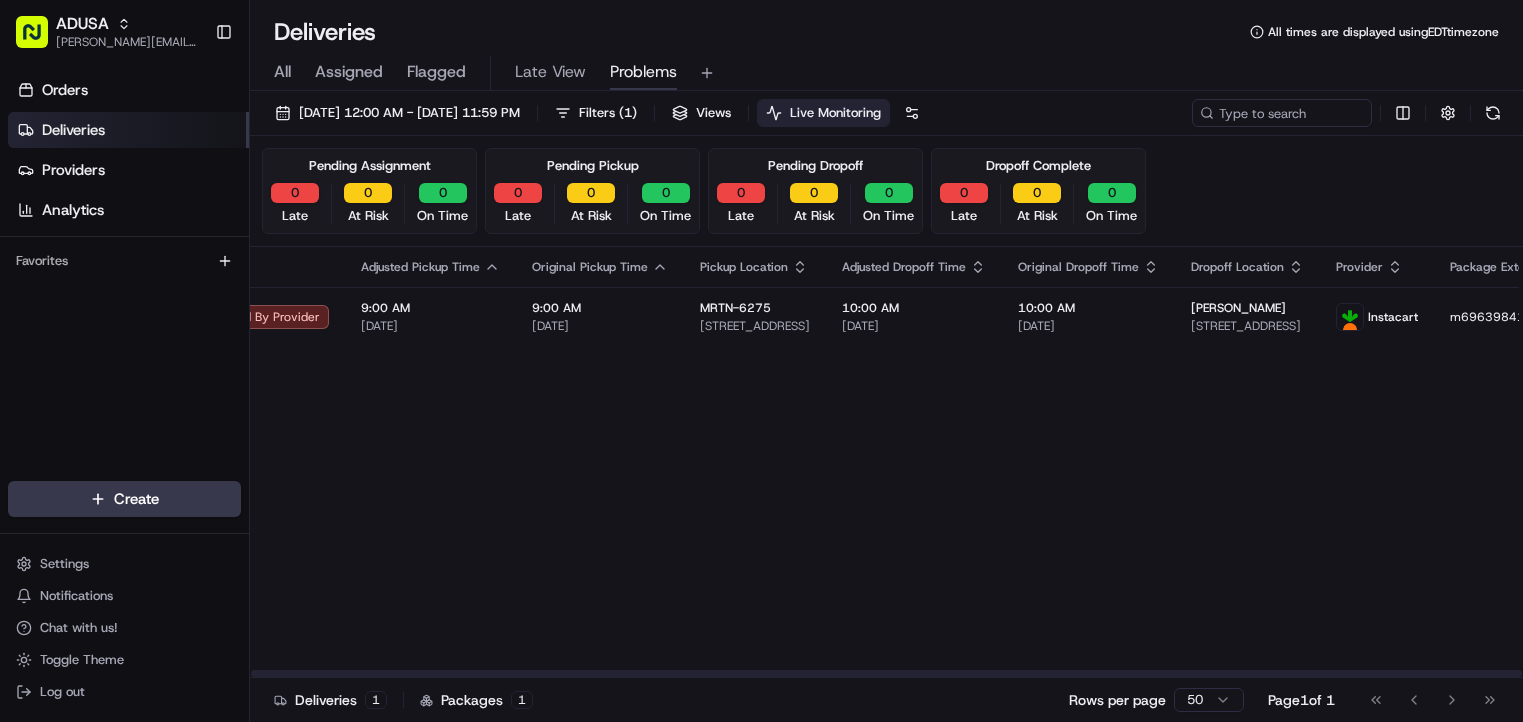 drag, startPoint x: 995, startPoint y: 673, endPoint x: 1164, endPoint y: 662, distance: 169.3576 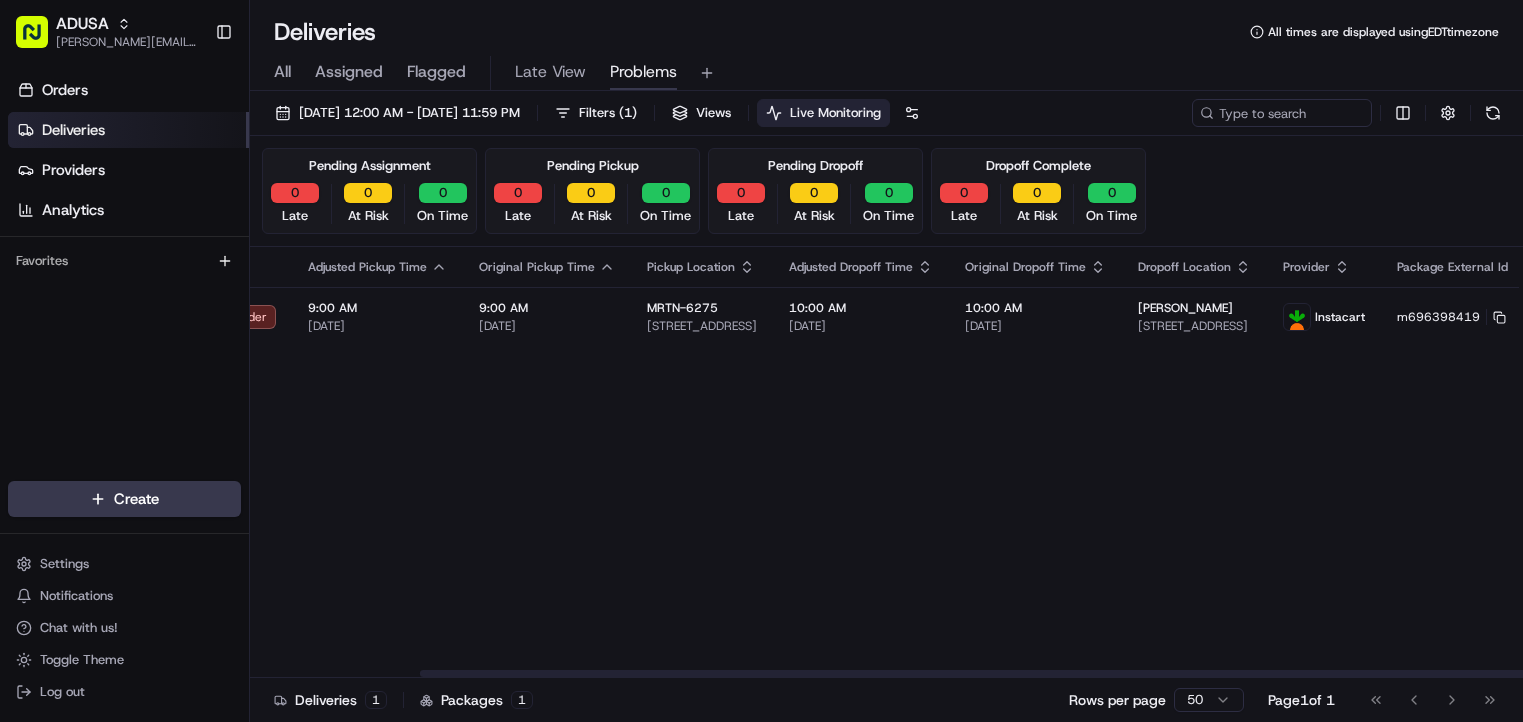 drag, startPoint x: 1322, startPoint y: 668, endPoint x: 550, endPoint y: 658, distance: 772.06476 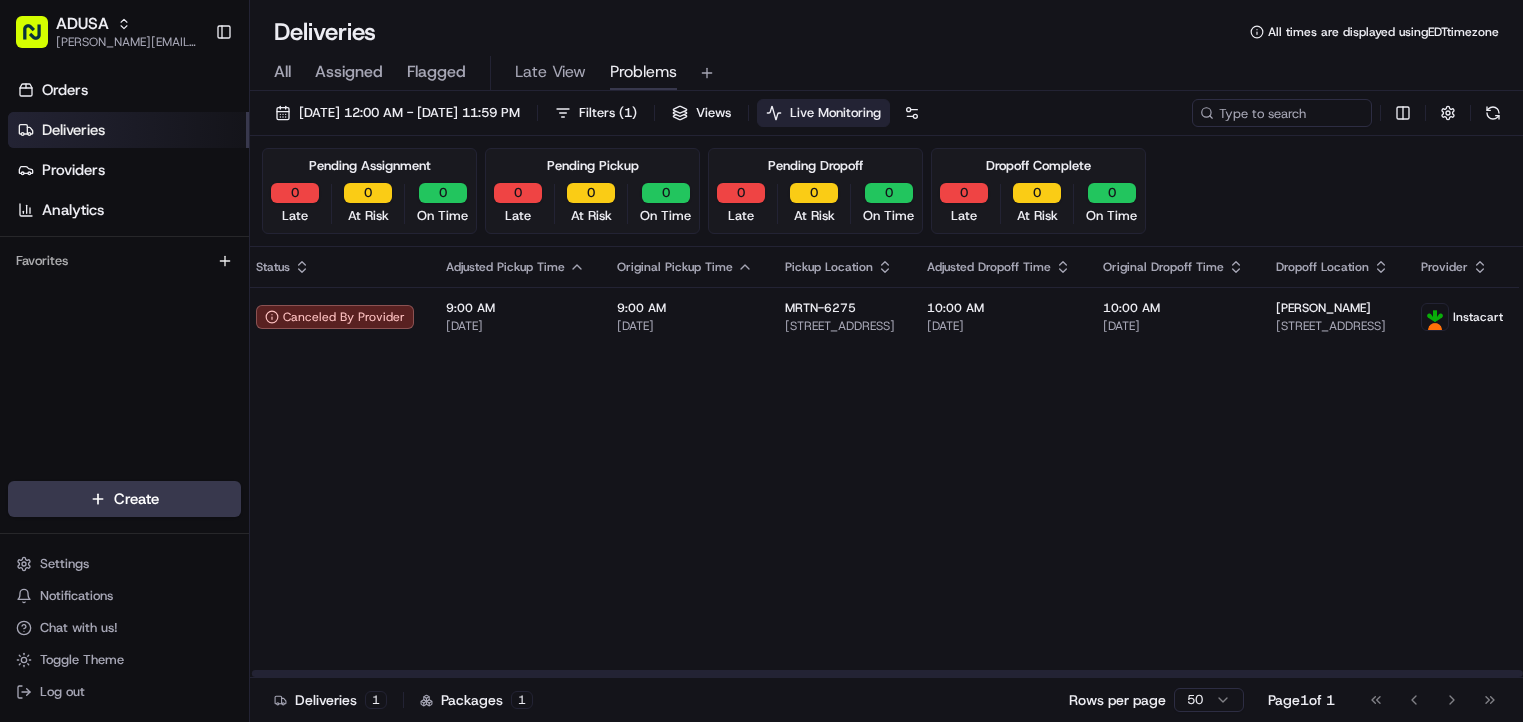 scroll, scrollTop: 0, scrollLeft: 0, axis: both 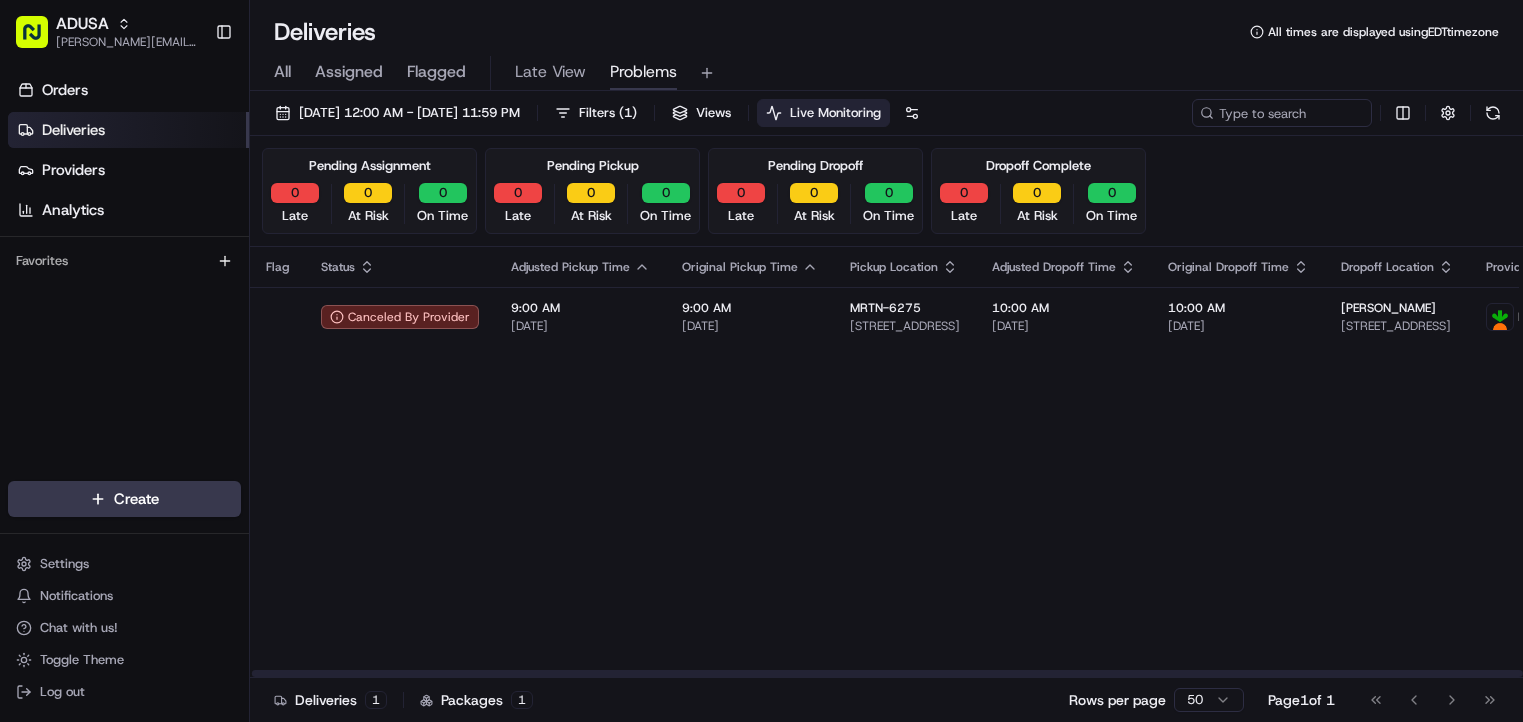 drag, startPoint x: 603, startPoint y: 672, endPoint x: 394, endPoint y: 660, distance: 209.34421 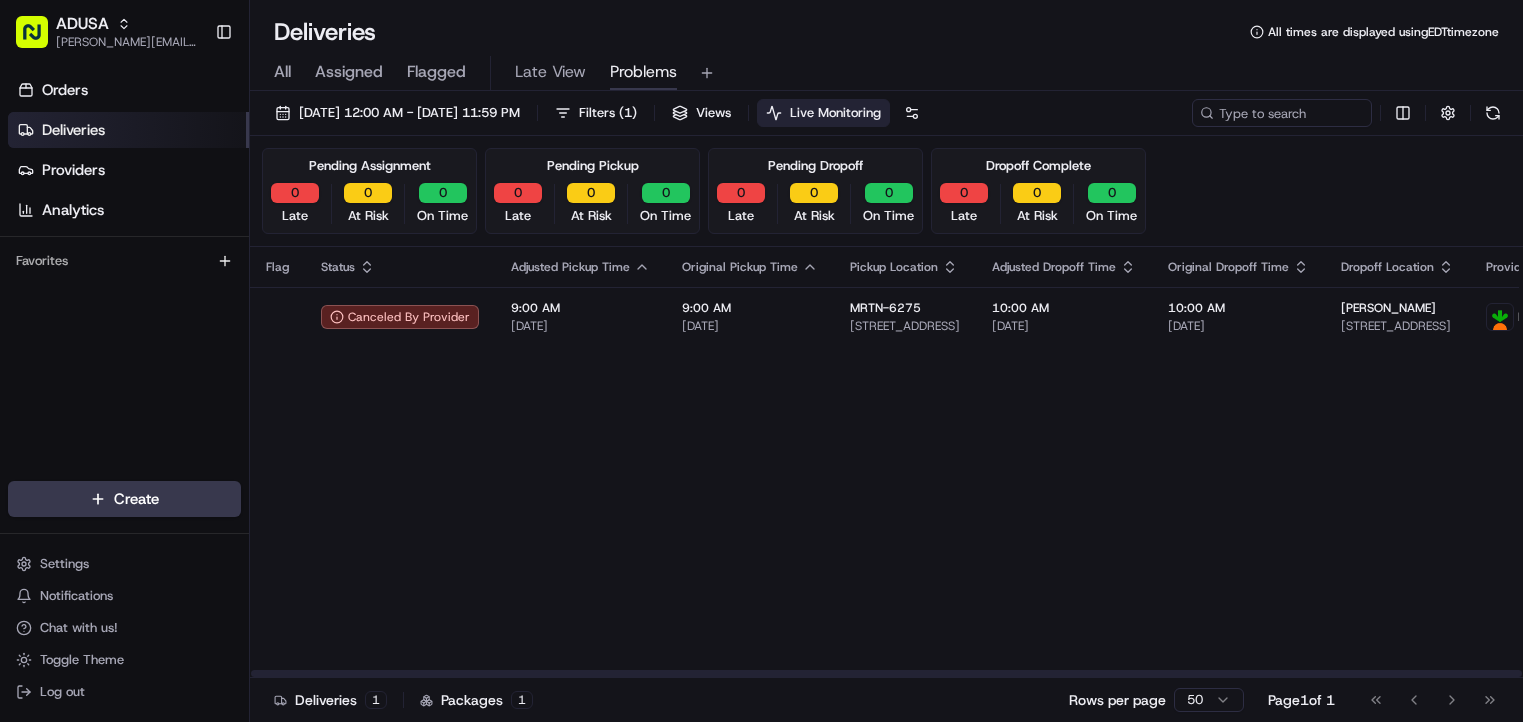 click on "Flag Status Adjusted Pickup Time Original Pickup Time Pickup Location Adjusted Dropoff Time Original Dropoff Time Dropoff Location Provider Package External Id Action Canceled By Provider 9:00 AM 07/12/2025 9:00 AM 07/12/2025 MRTN-6275 1650 C Wesel Blvd, Hagerstown, MD 21740, US 10:00 AM 07/12/2025 10:00 AM 07/12/2025 David Murphy 15 S Artizan St, Williamsport, MD 21795, US Instacart m696398419" at bounding box center [1025, 462] 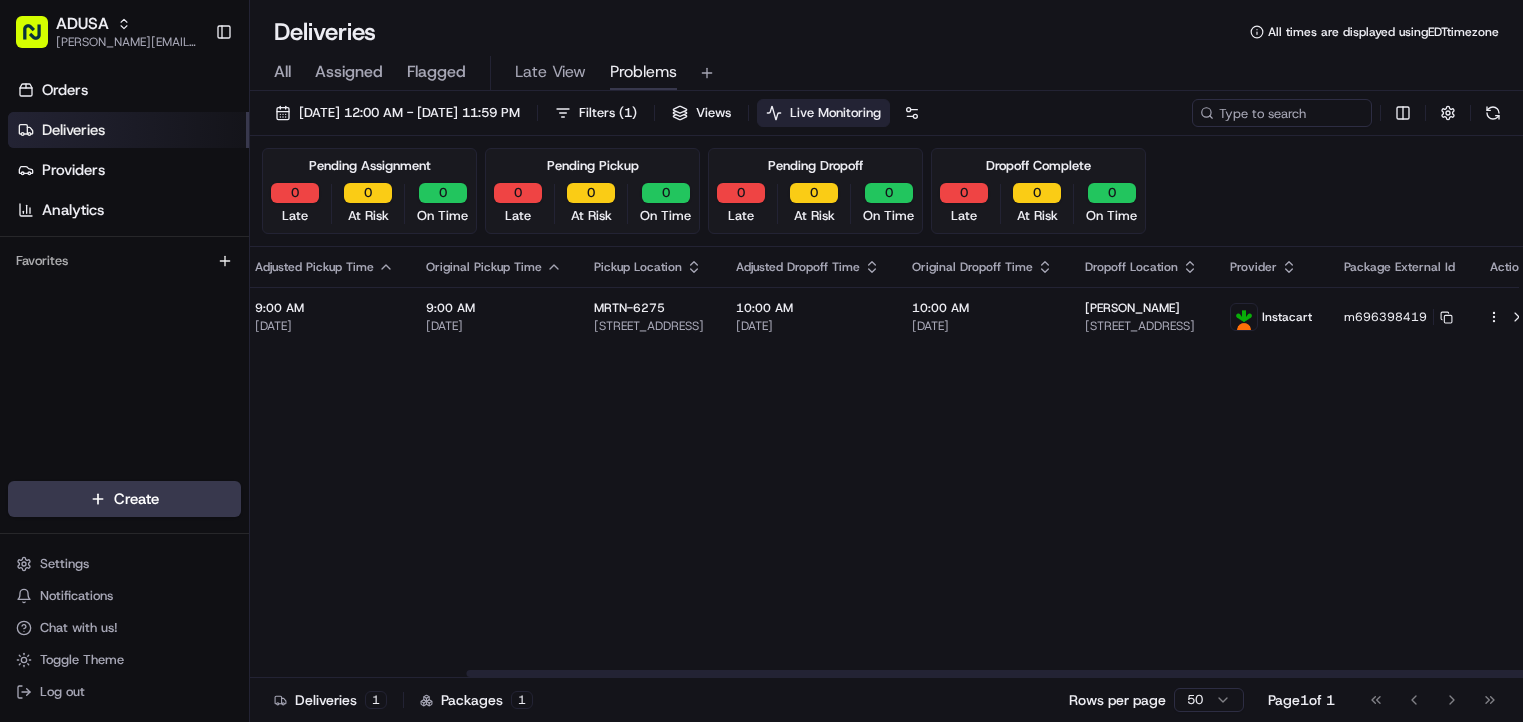 scroll, scrollTop: 0, scrollLeft: 259, axis: horizontal 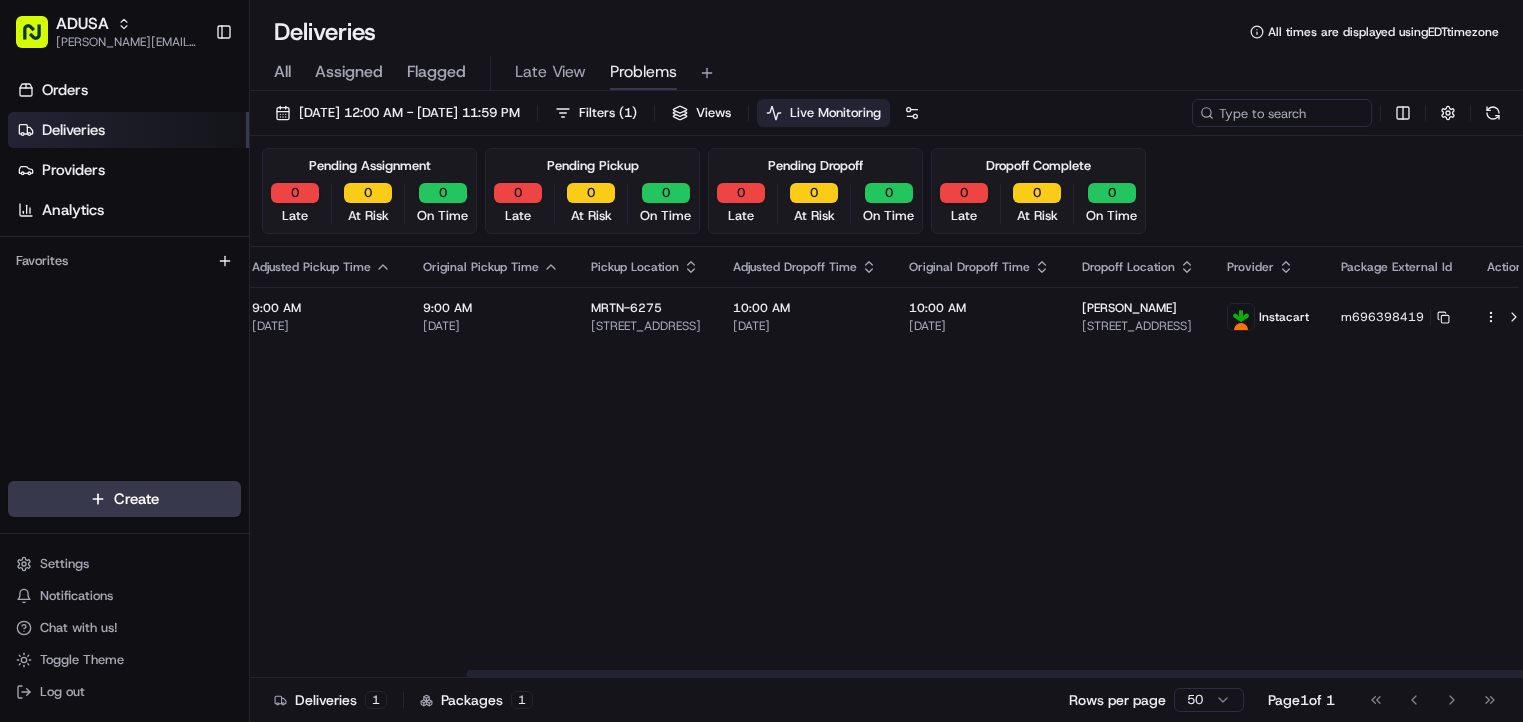 drag, startPoint x: 1076, startPoint y: 673, endPoint x: 1330, endPoint y: 668, distance: 254.04921 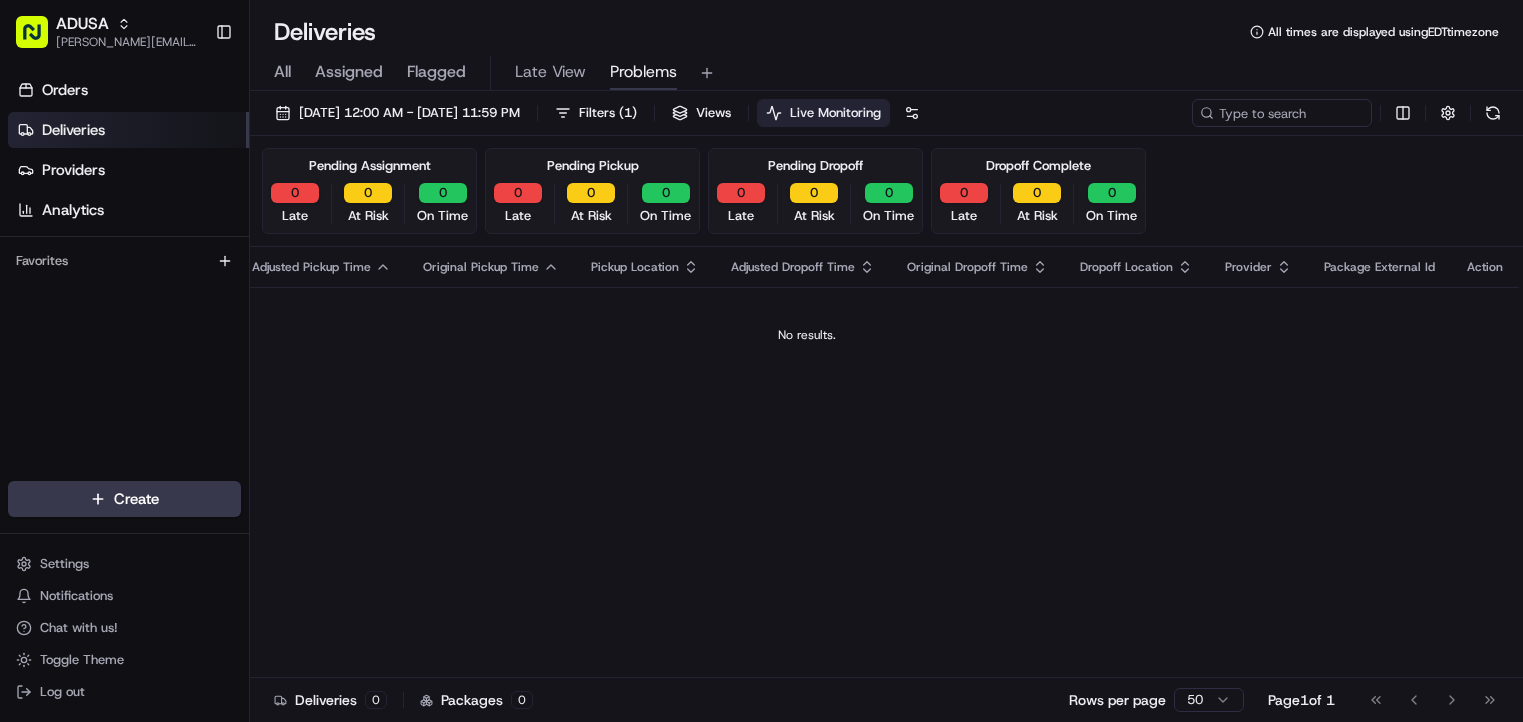 scroll, scrollTop: 0, scrollLeft: 138, axis: horizontal 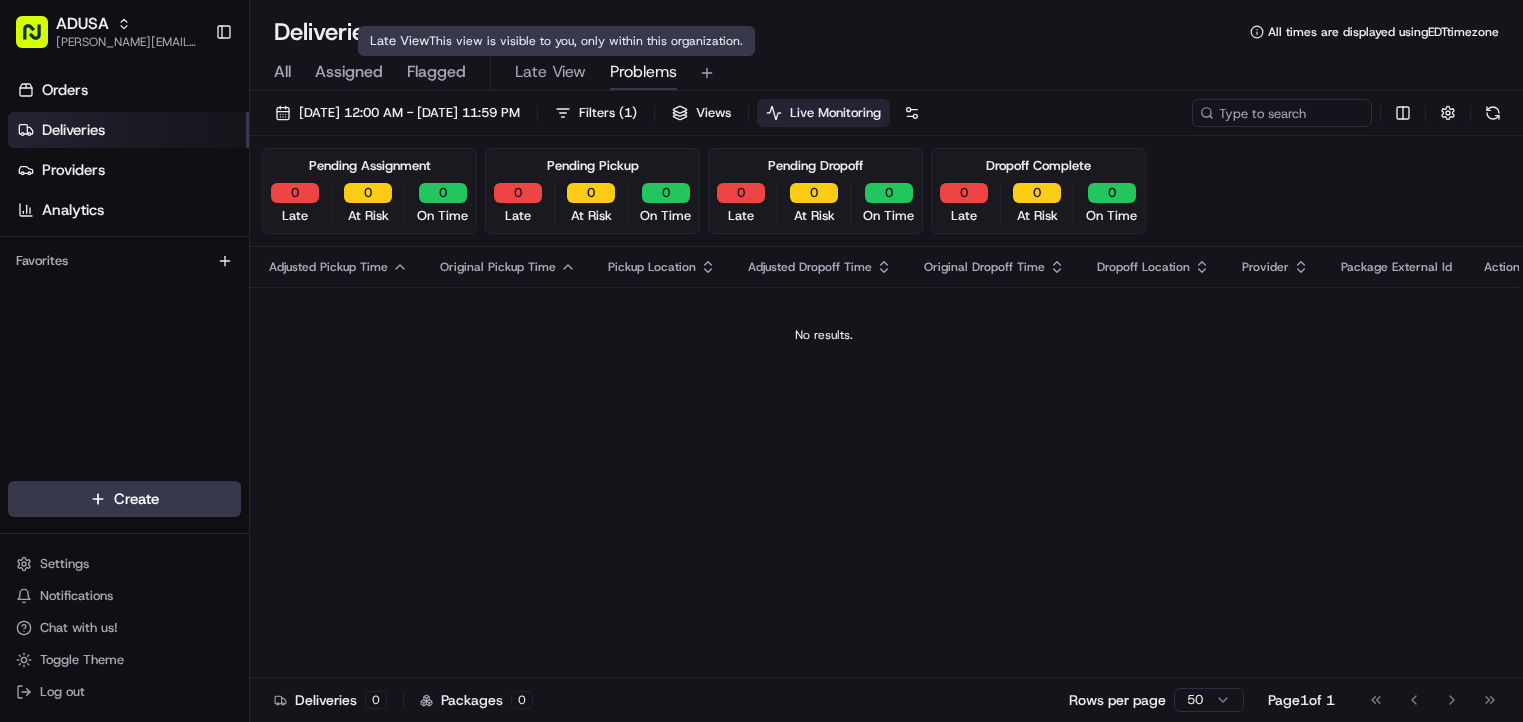 click on "Late View" at bounding box center [550, 72] 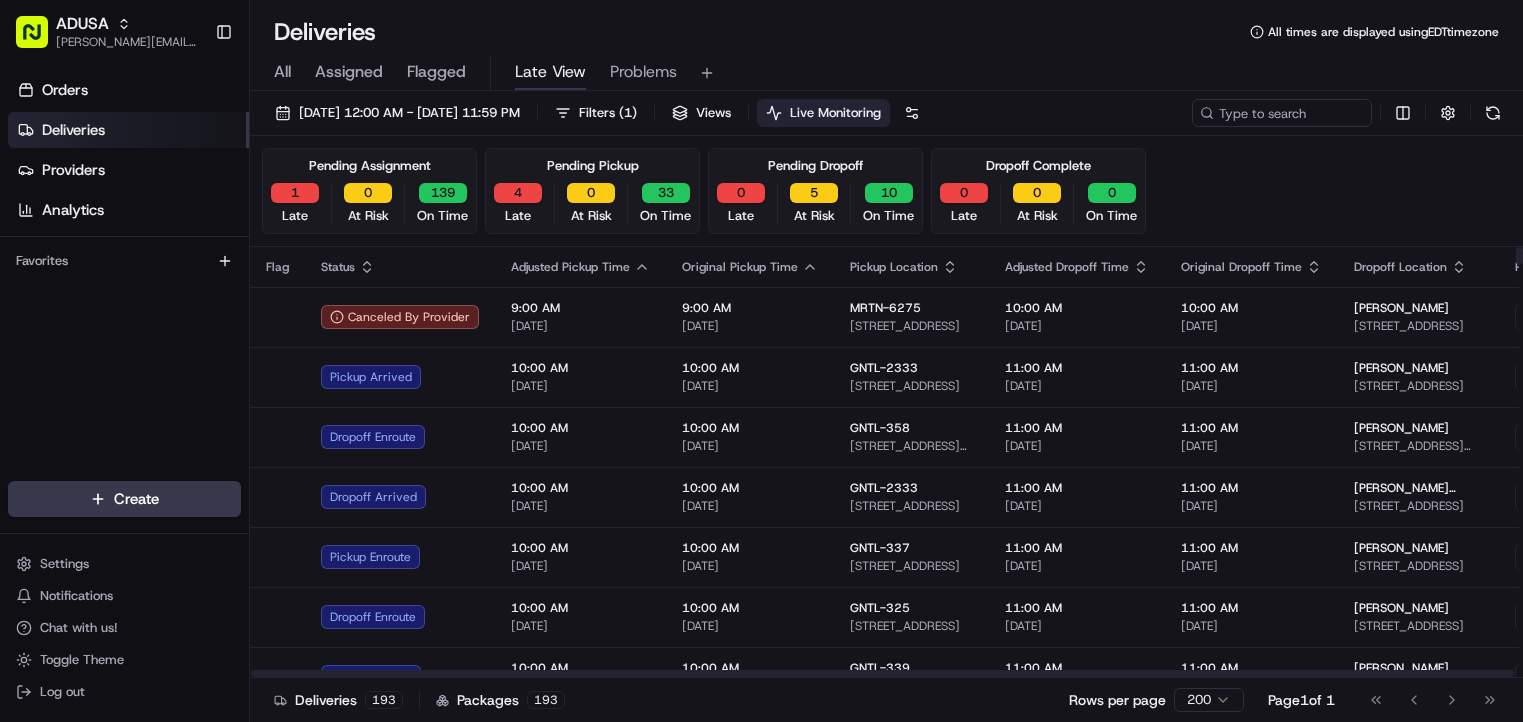 click on "Pending Assignment 1 Late 0 At Risk 139 On Time Pending Pickup 4 Late 0 At Risk 33 On Time Pending Dropoff 0 Late 5 At Risk 10 On Time Dropoff Complete 0 Late 0 At Risk 0 On Time" at bounding box center [886, 191] 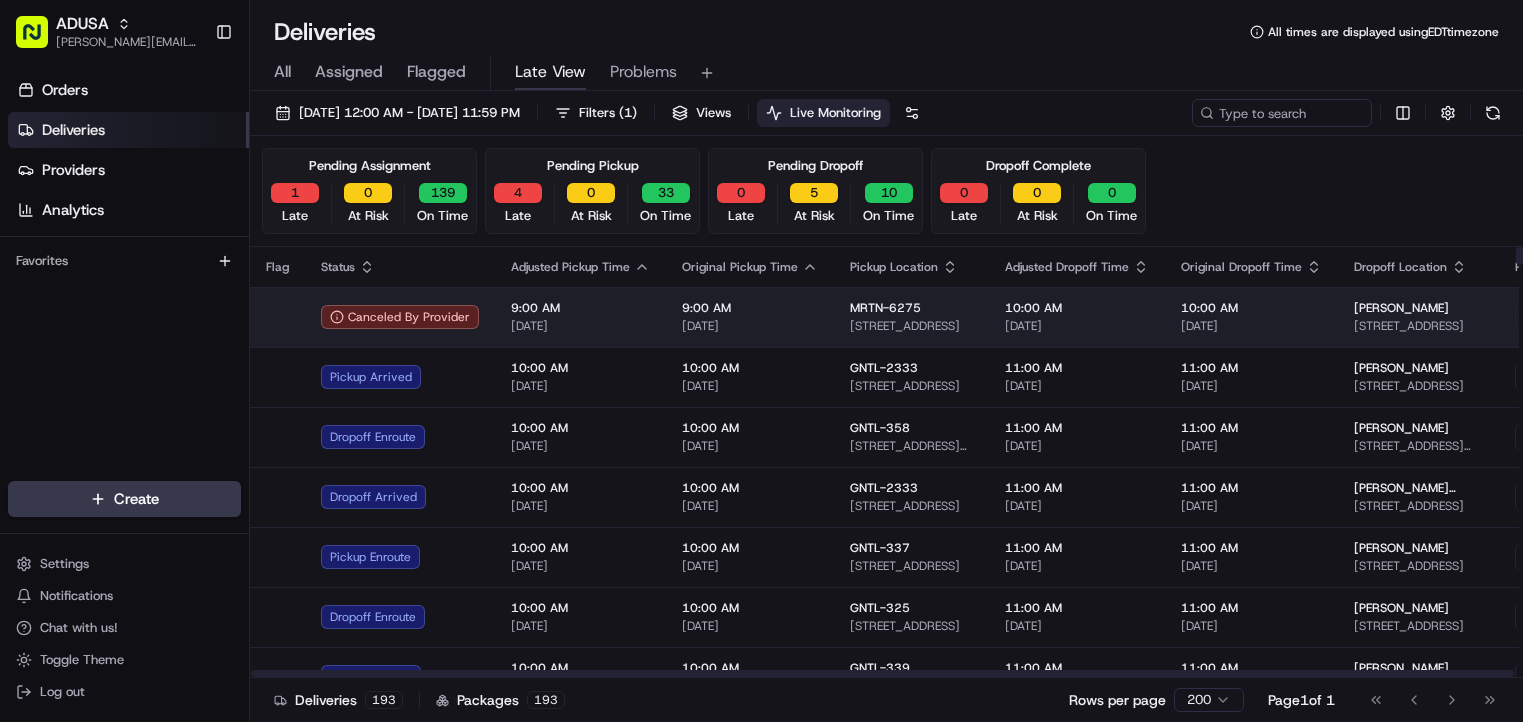 click on "9:00 AM 07/12/2025" at bounding box center [750, 317] 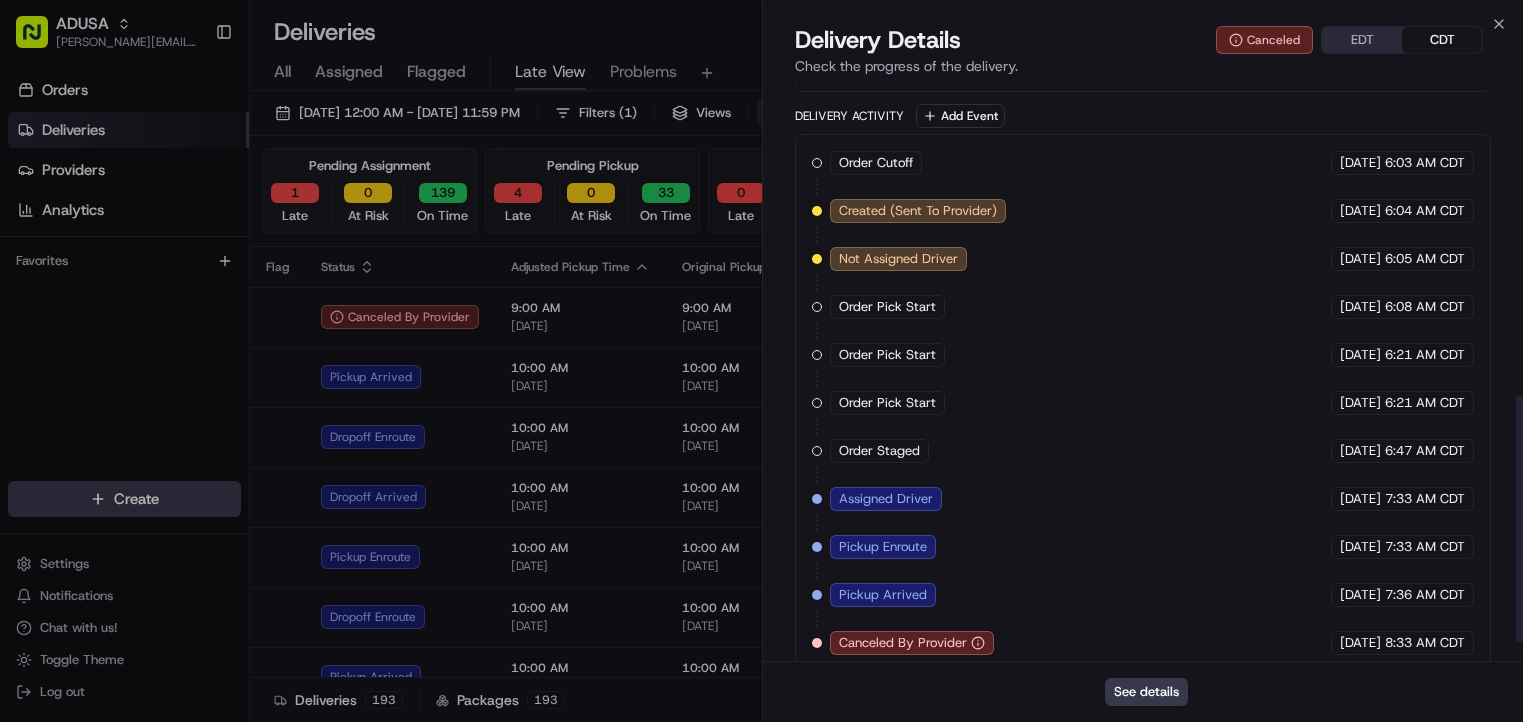 scroll, scrollTop: 771, scrollLeft: 0, axis: vertical 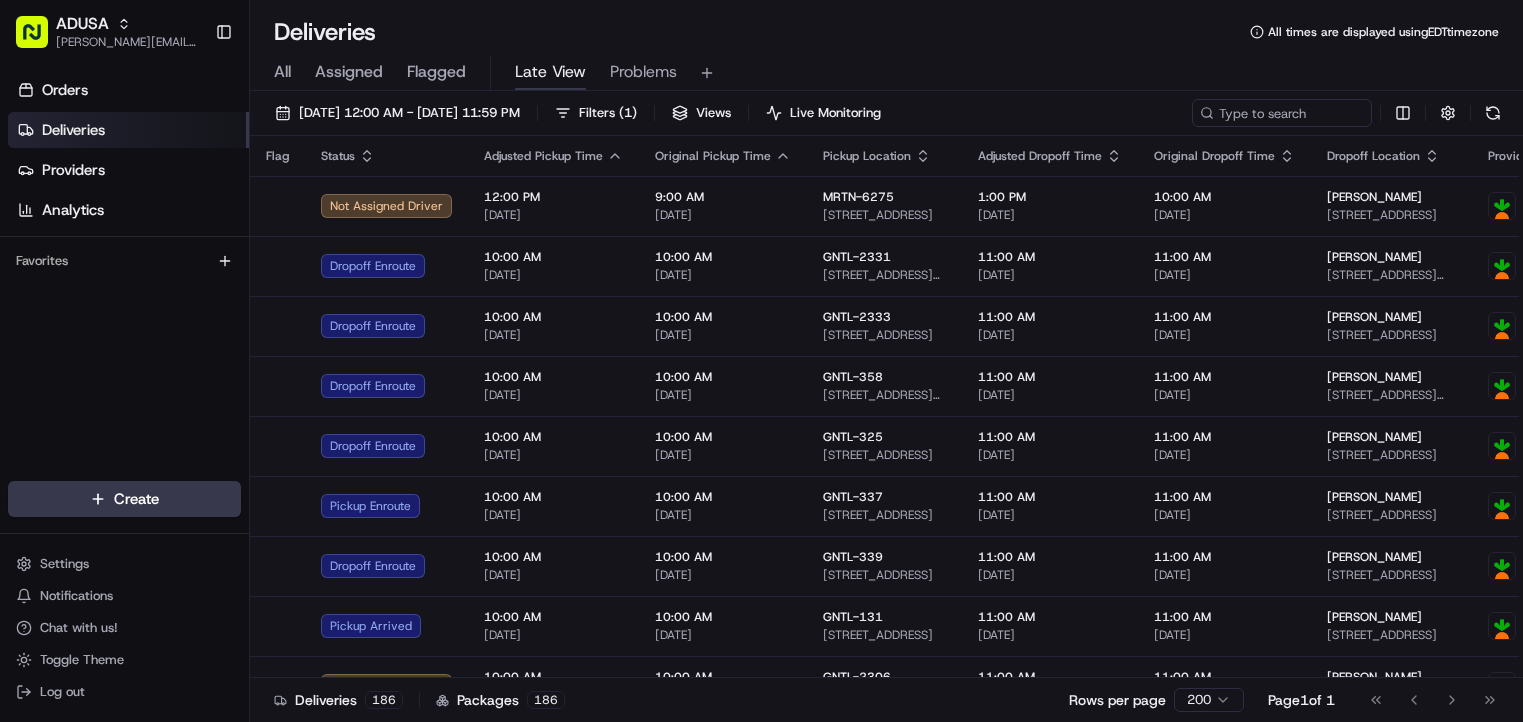 click on "Problems" at bounding box center [643, 72] 